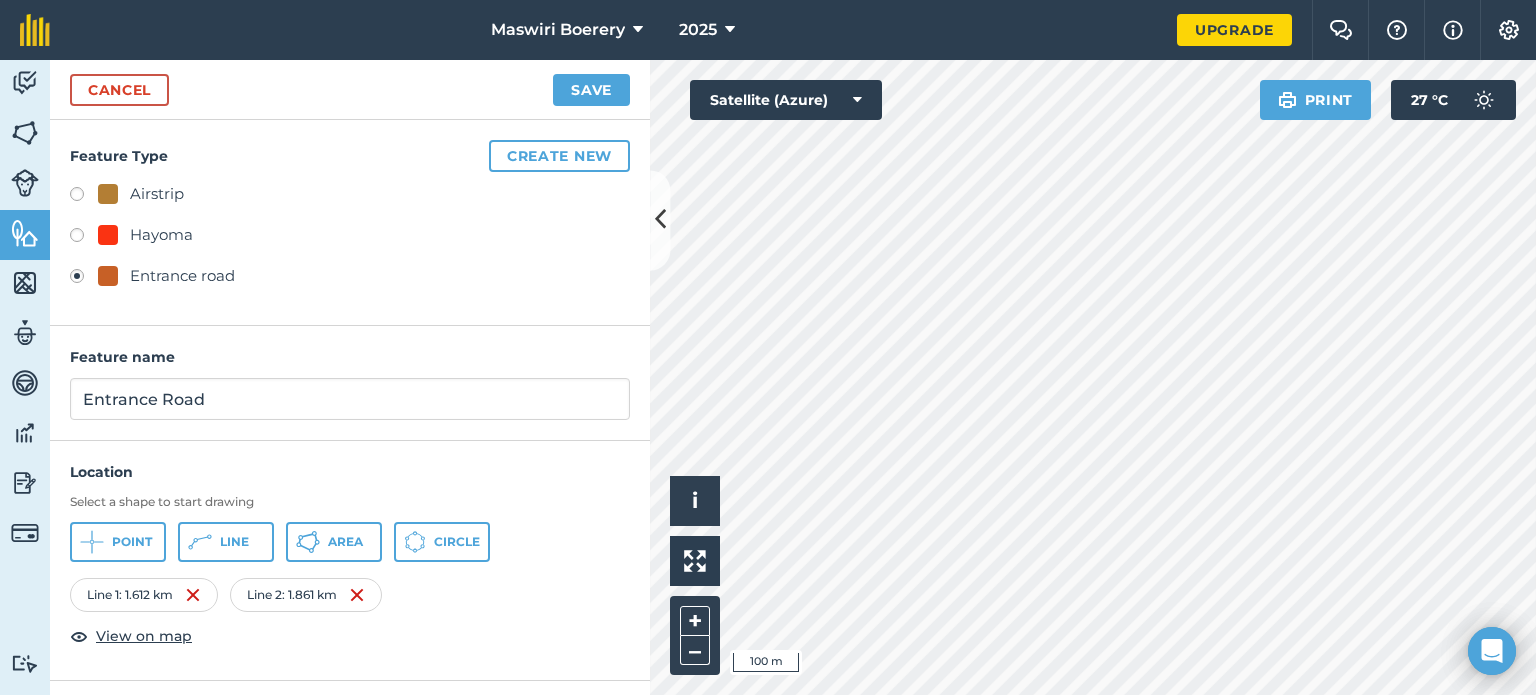 scroll, scrollTop: 0, scrollLeft: 0, axis: both 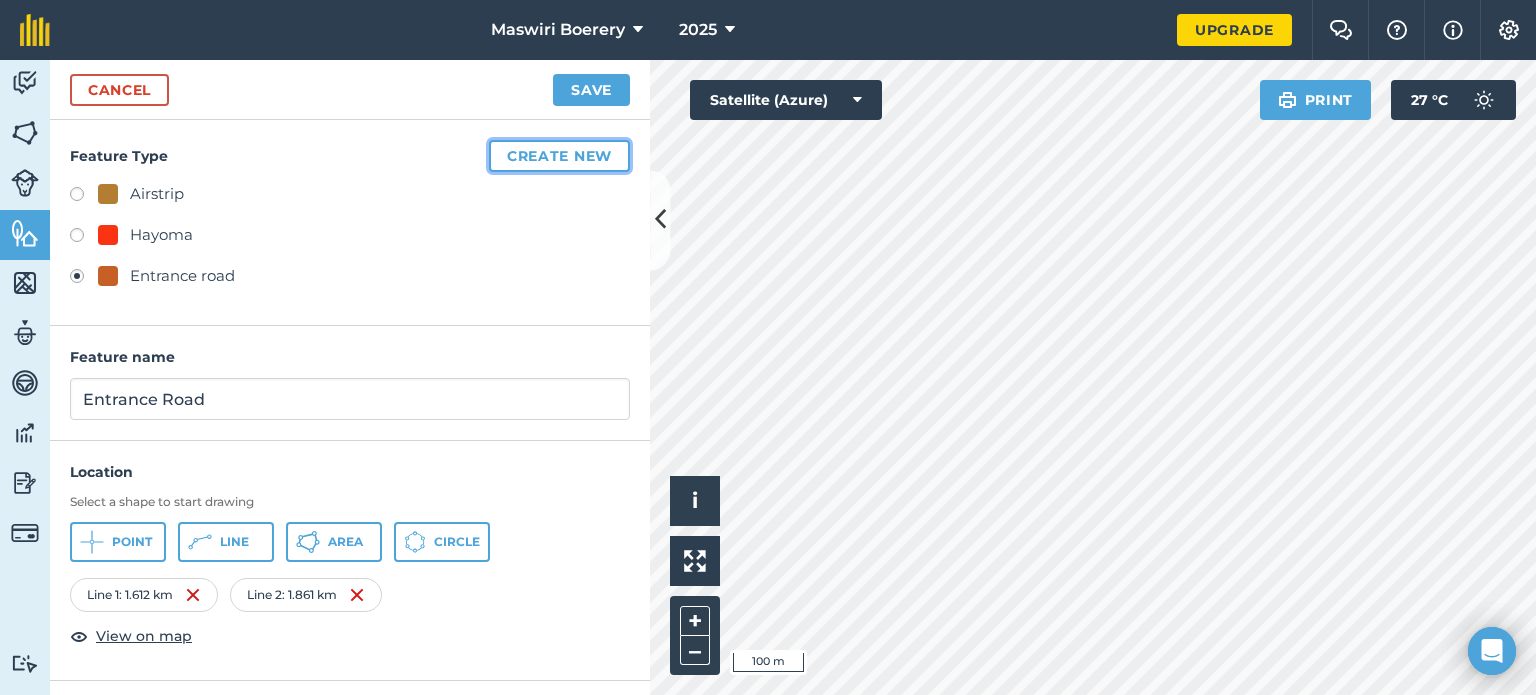 click on "Create new" at bounding box center (559, 156) 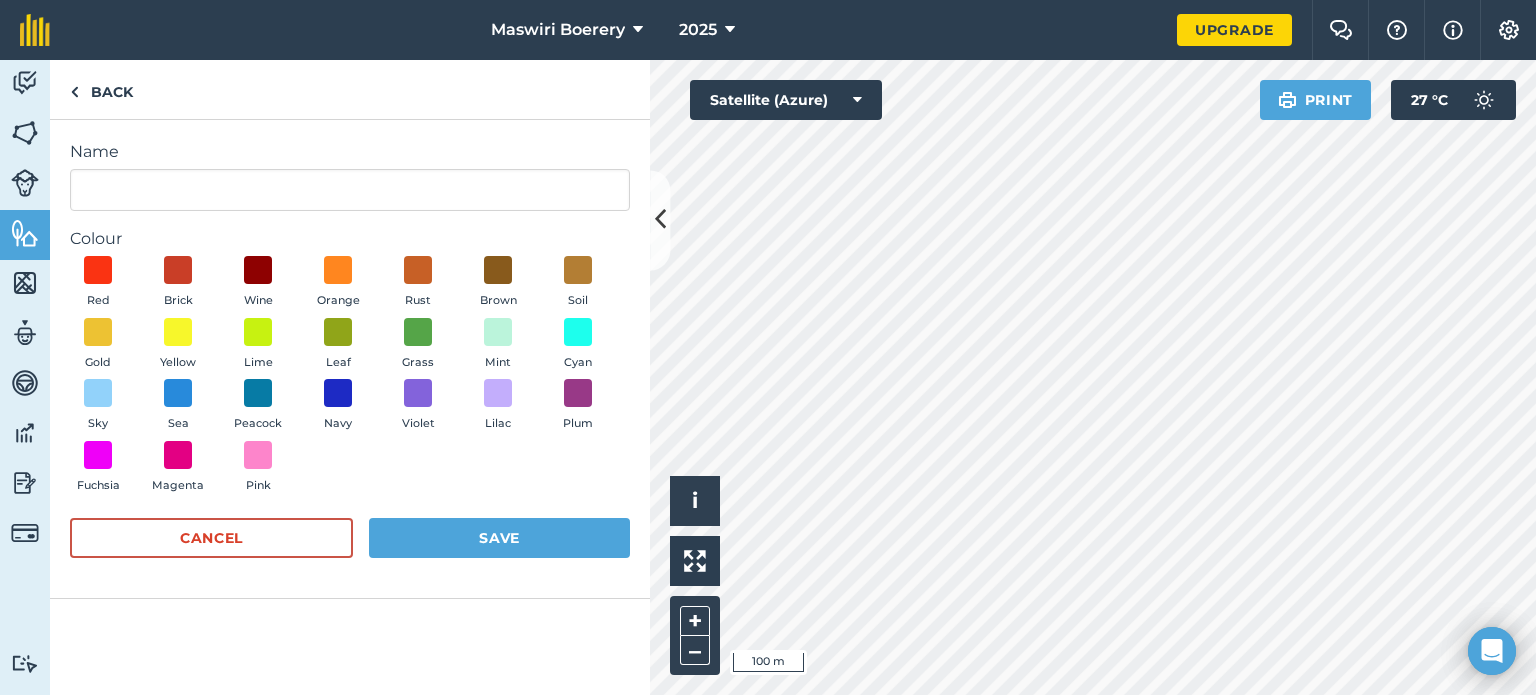 type 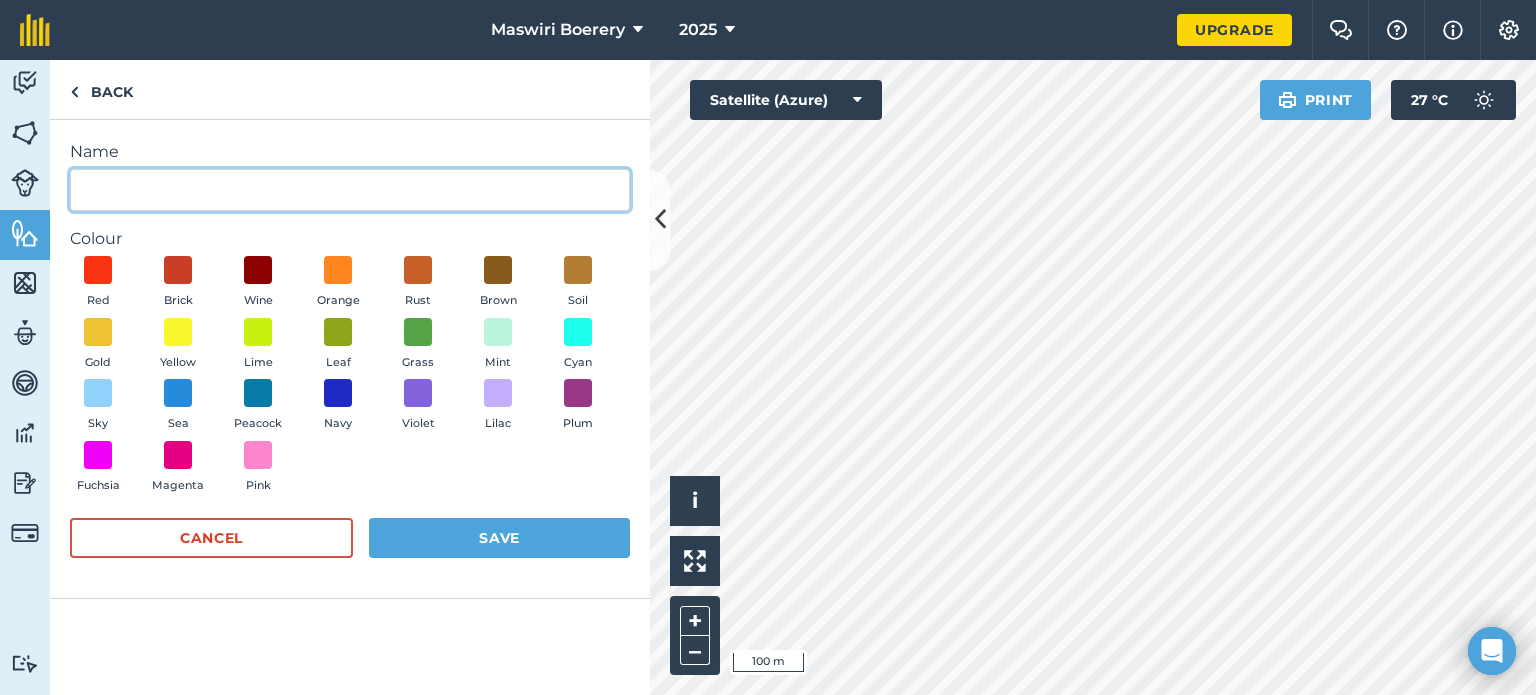 click on "Name" at bounding box center [350, 190] 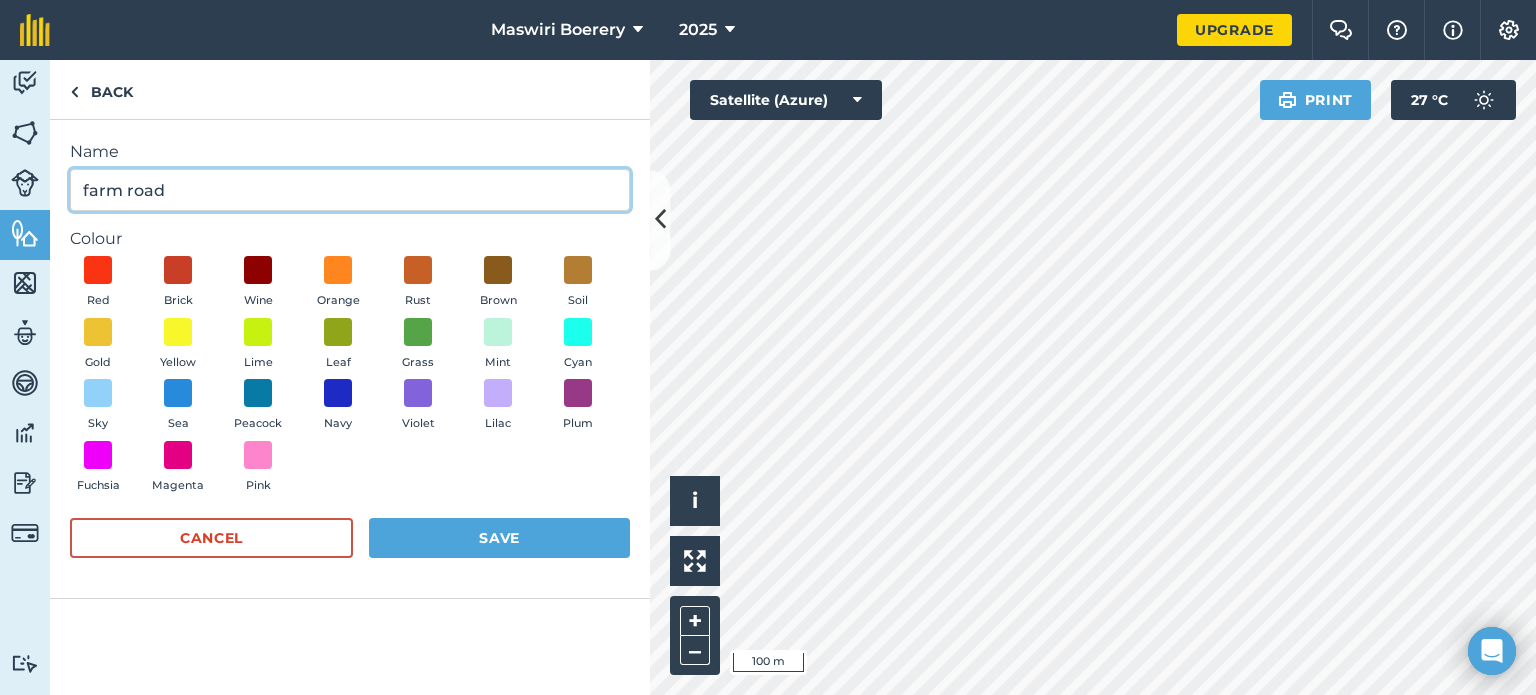 click on "farm road" at bounding box center (350, 190) 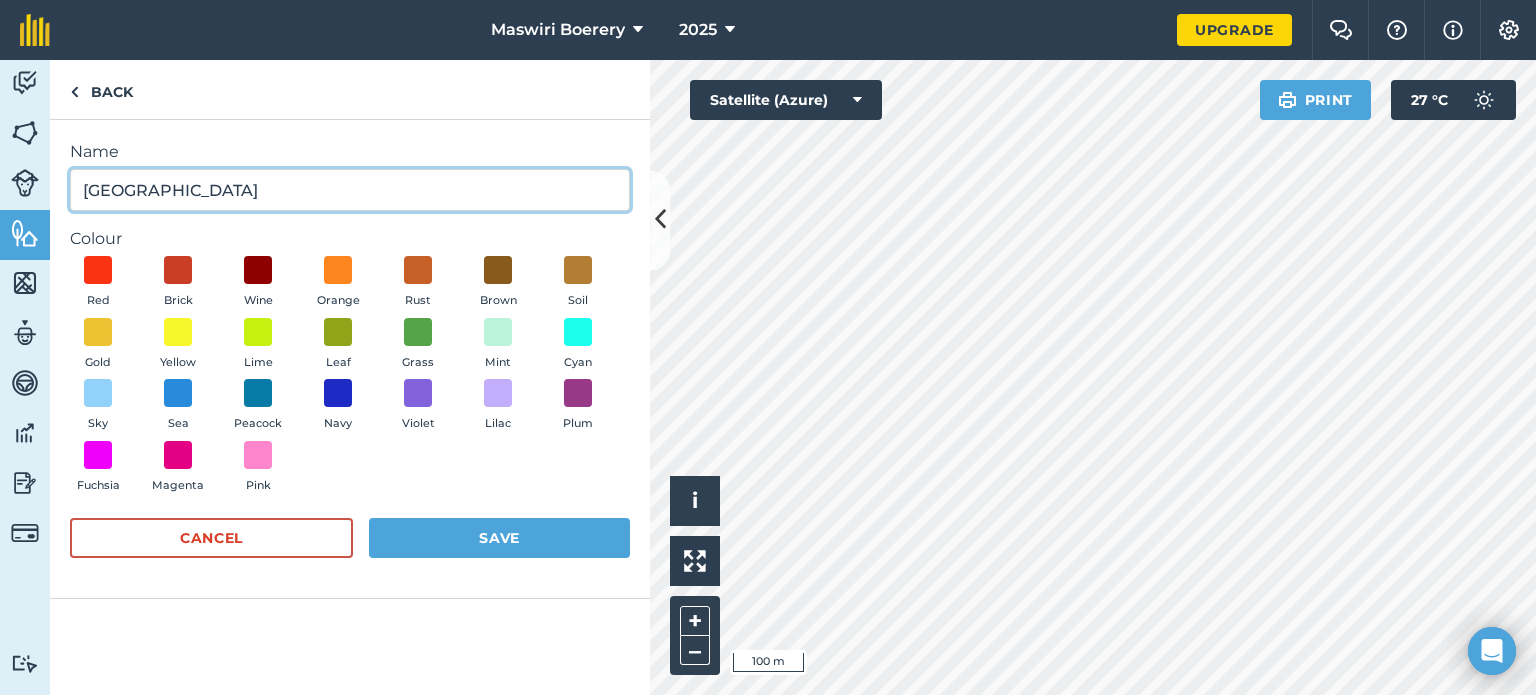 click on "[GEOGRAPHIC_DATA]" at bounding box center (350, 190) 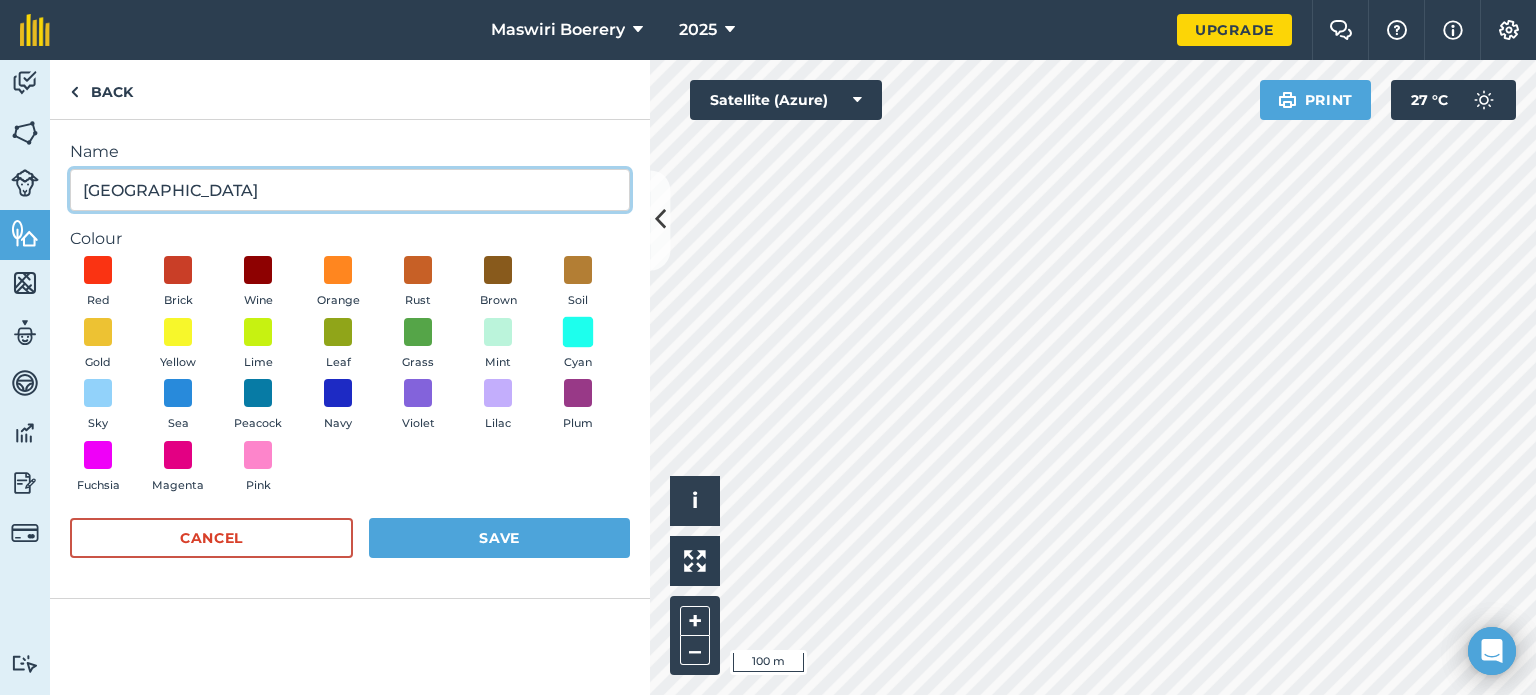 type on "[GEOGRAPHIC_DATA]" 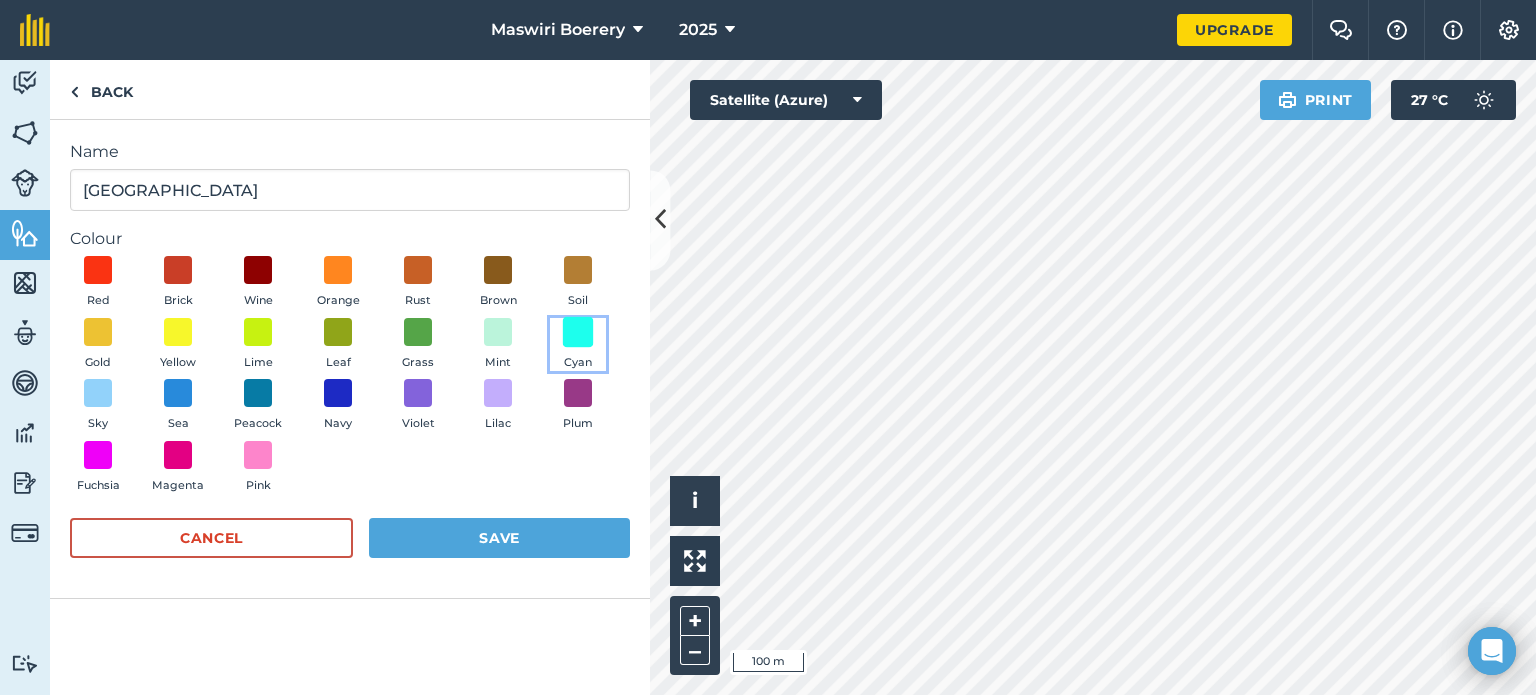 click at bounding box center [578, 331] 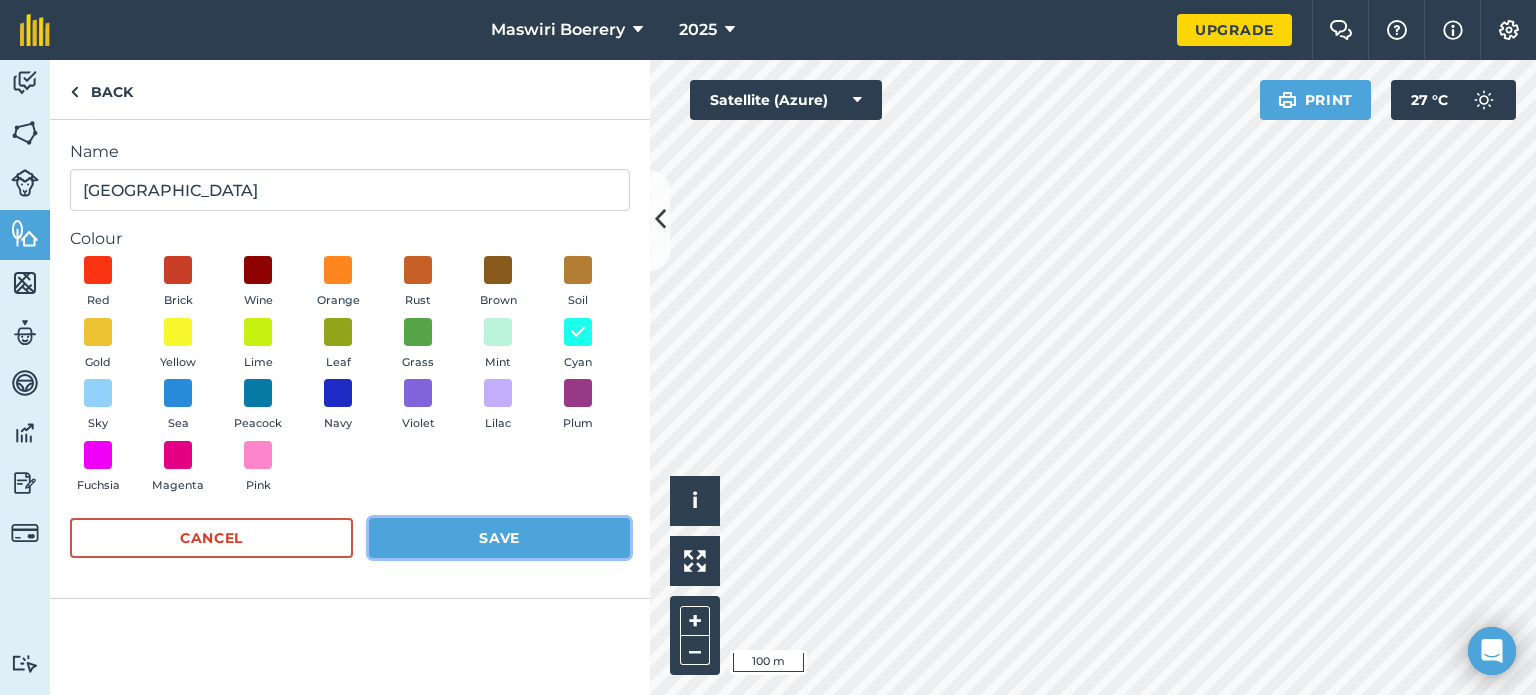 click on "Save" at bounding box center (499, 538) 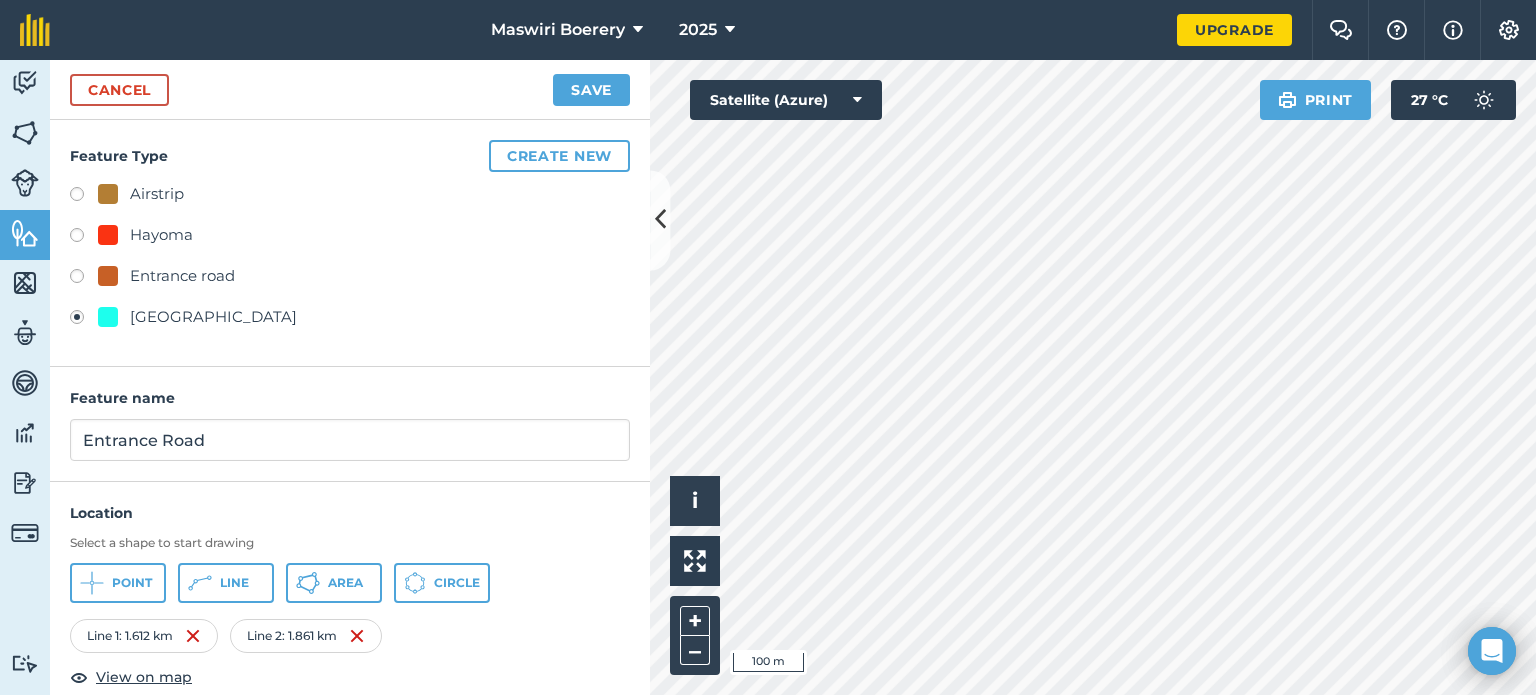 click on "Entrance road" at bounding box center (182, 276) 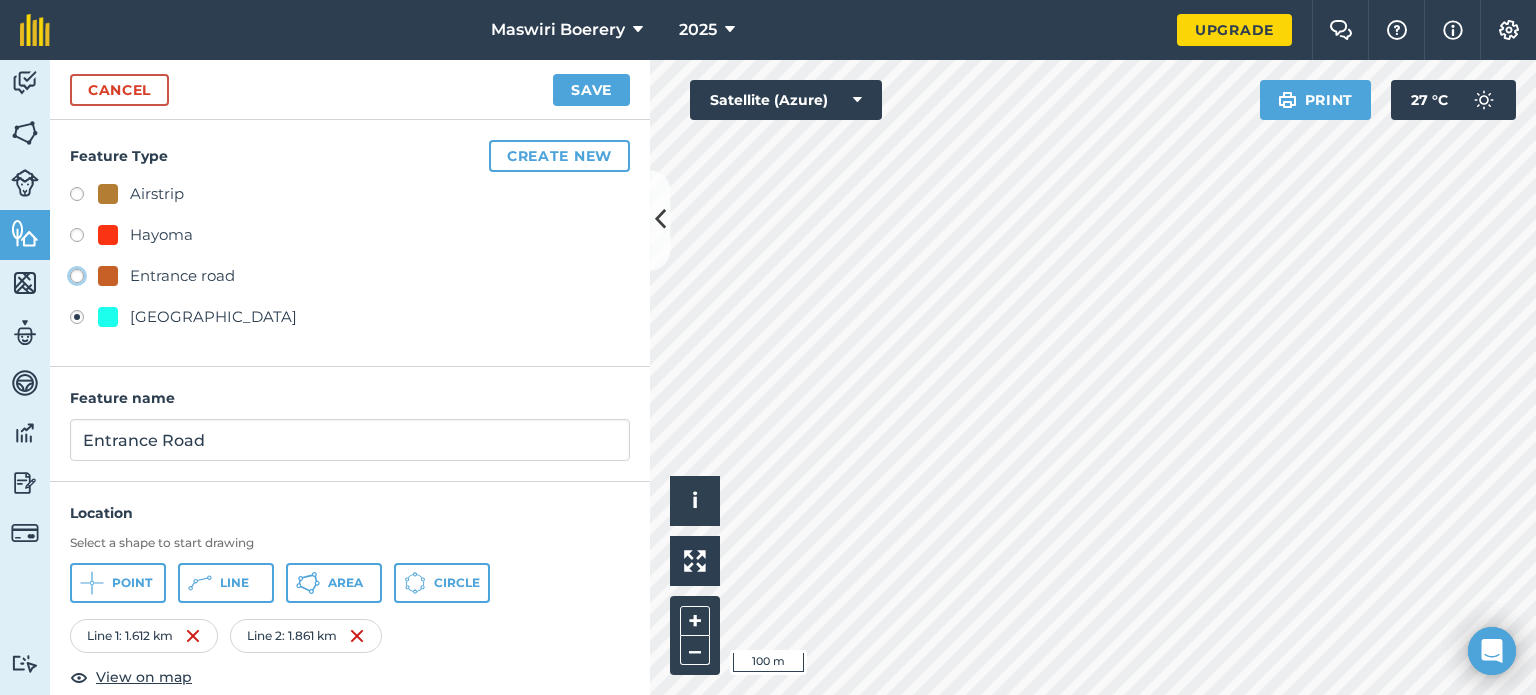 click on "Entrance road" at bounding box center [-9923, 275] 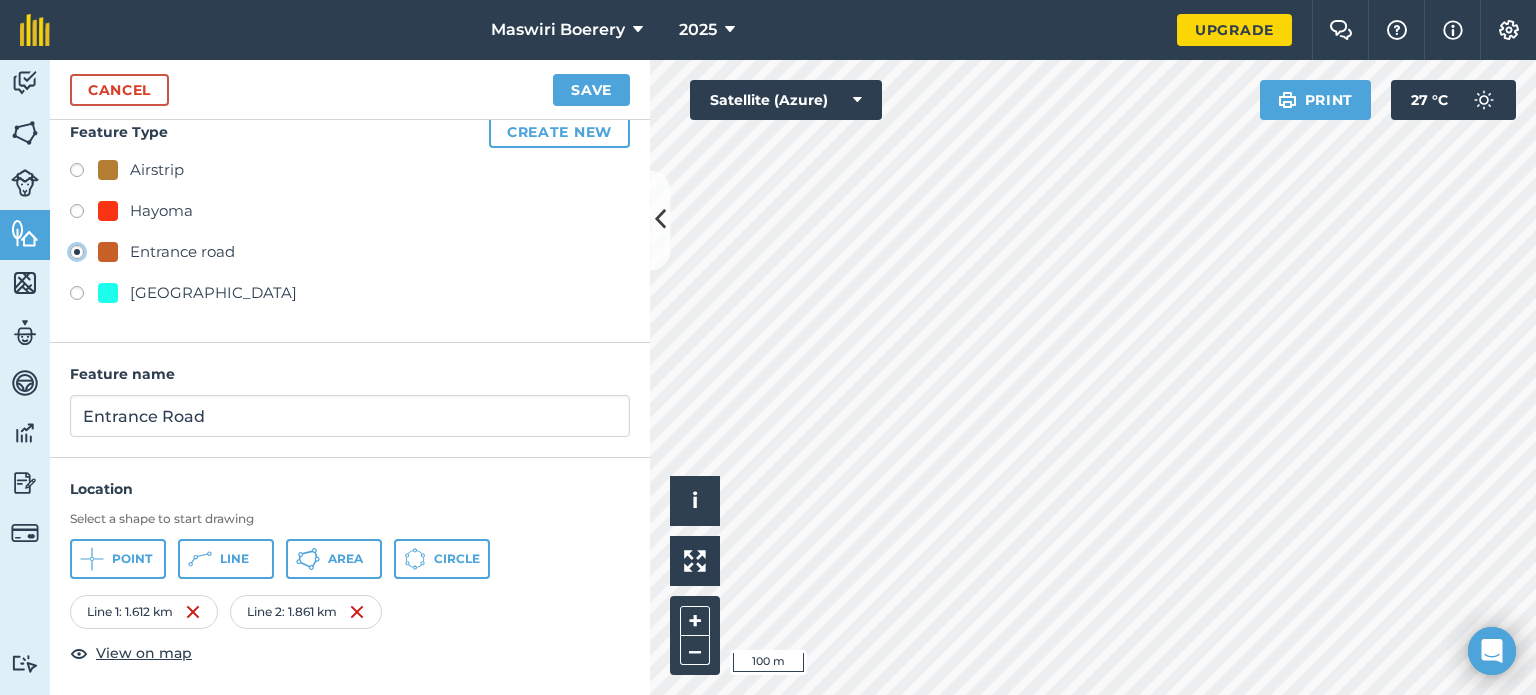 scroll, scrollTop: 0, scrollLeft: 0, axis: both 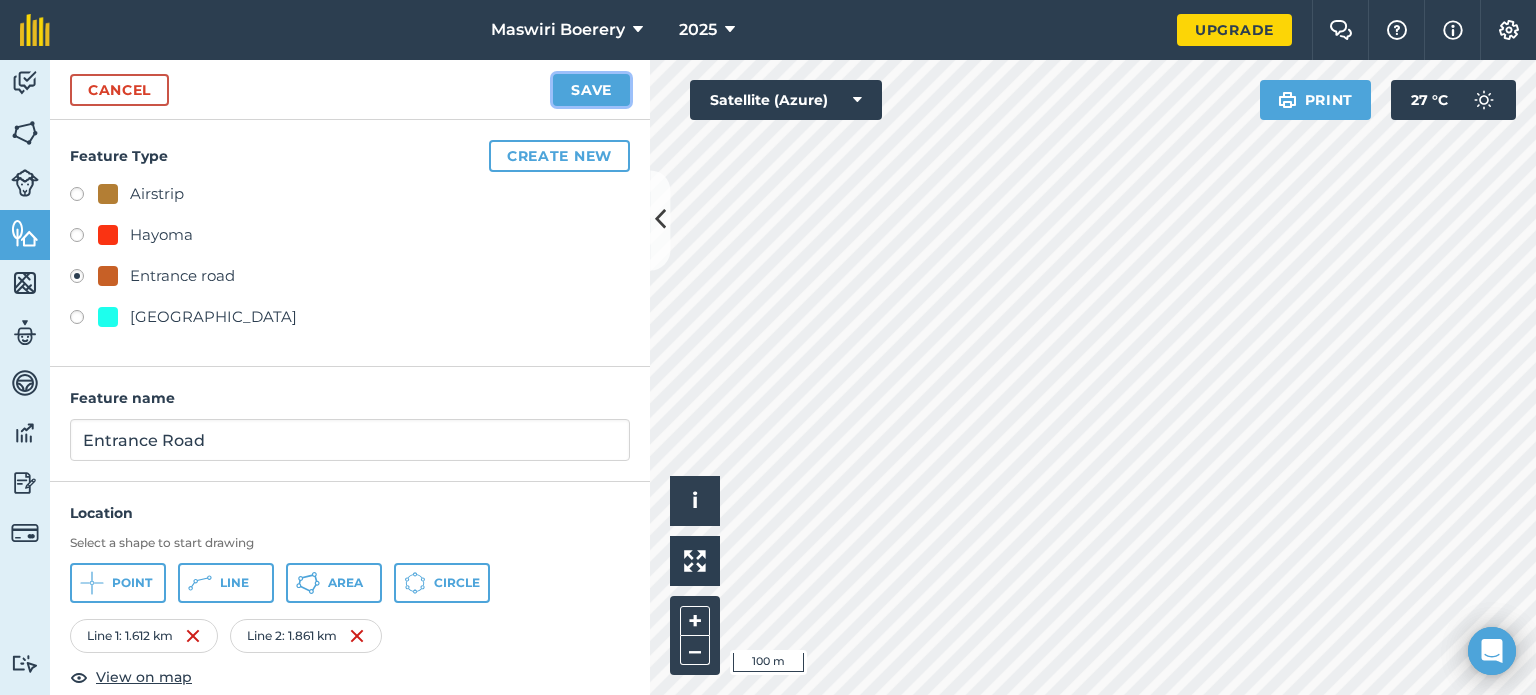 click on "Save" at bounding box center [591, 90] 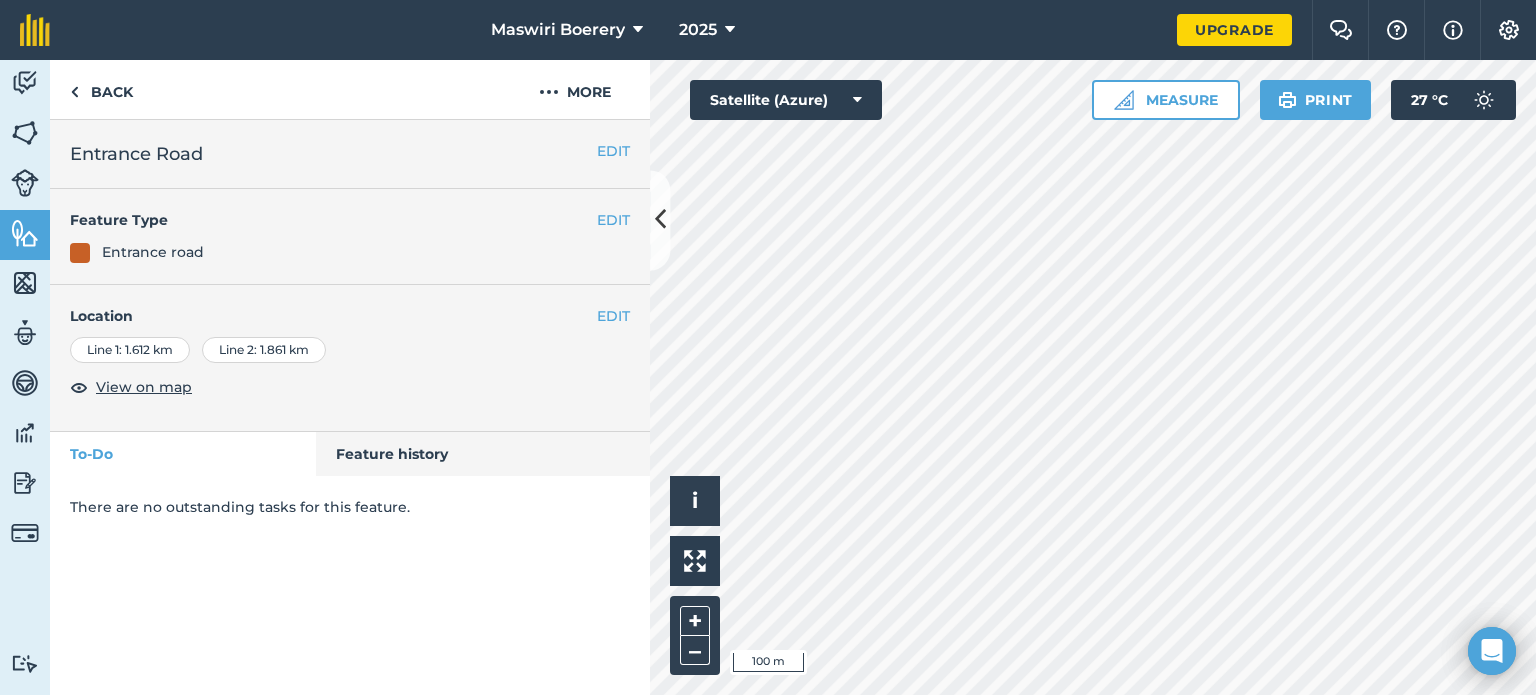click on "EDIT Entrance Road EDIT Feature Type Entrance road EDIT Location Line 1 :   1.612   km Line 2 :   1.861   km   View on map To-Do Feature history There are no outstanding tasks for this feature." at bounding box center [350, 407] 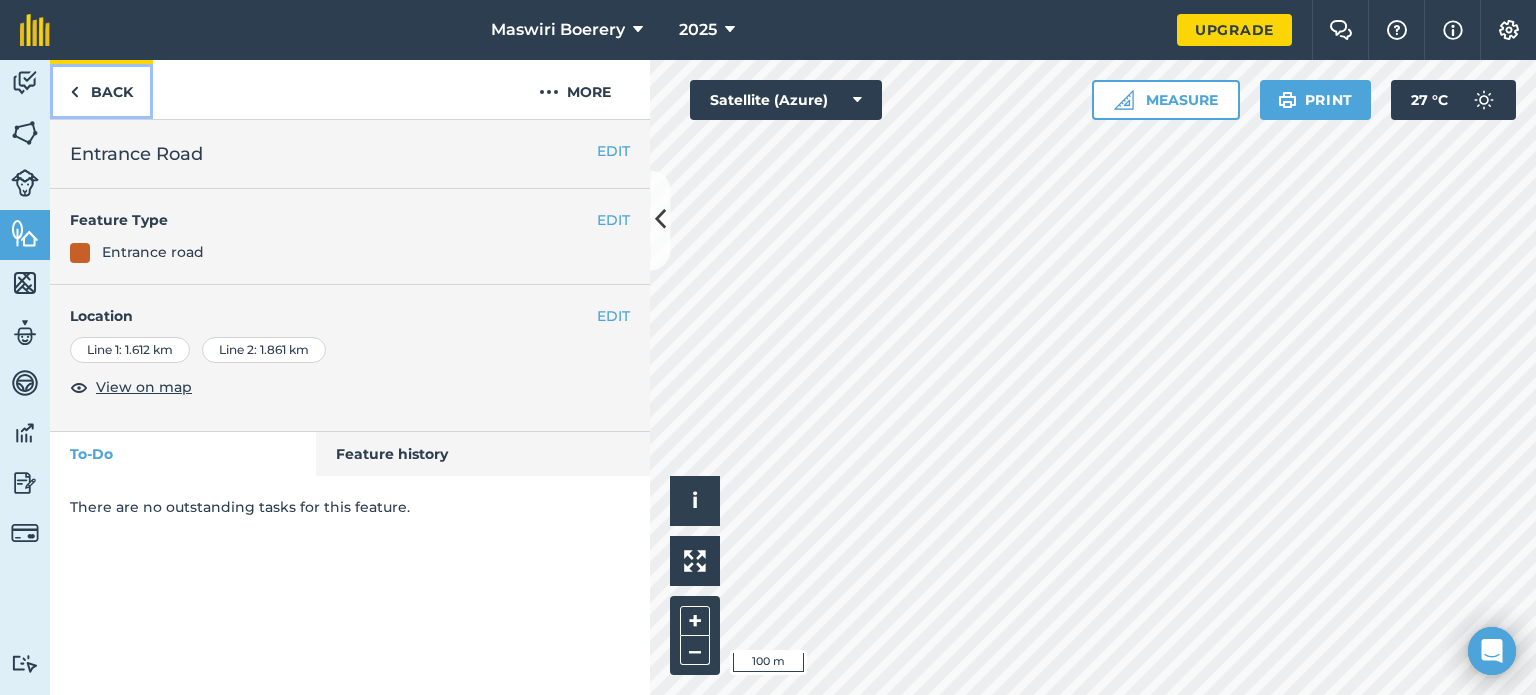 click on "Back" at bounding box center (101, 89) 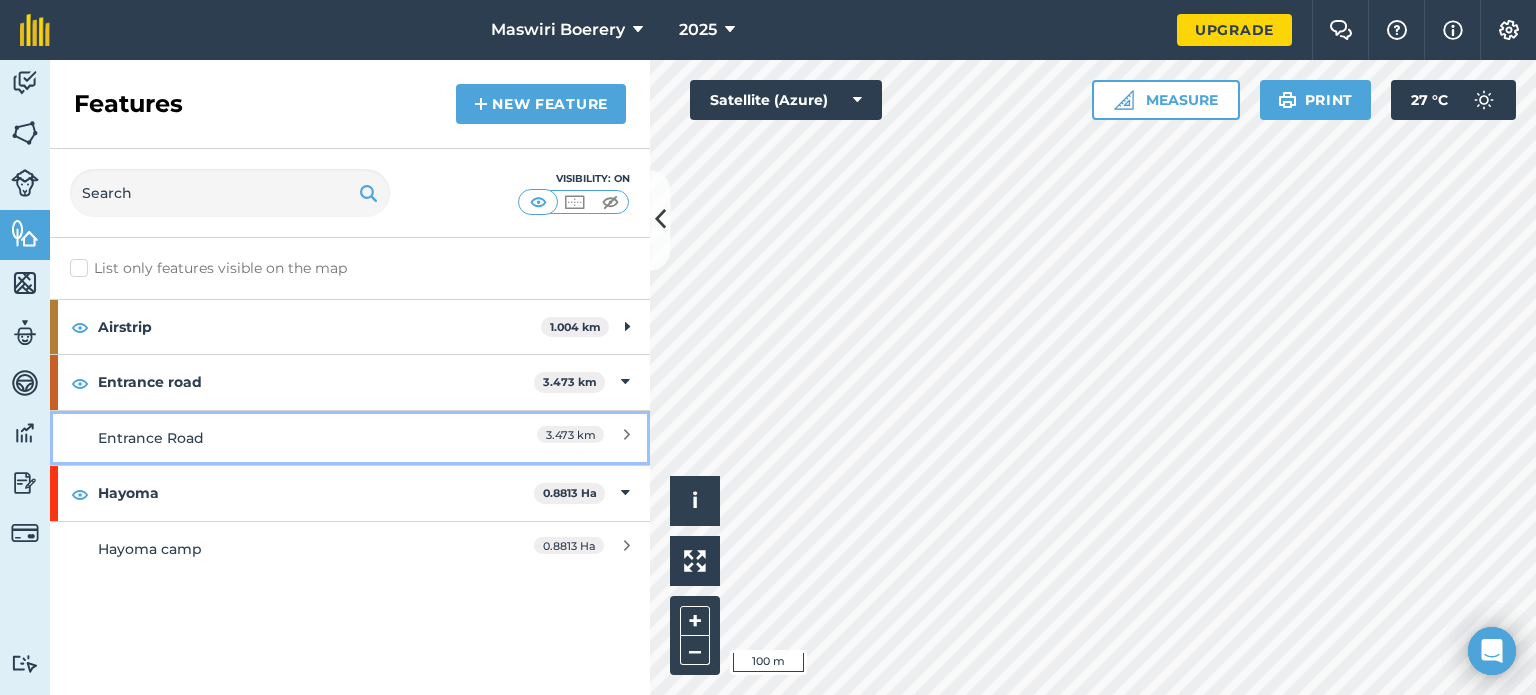 click on "Entrance Road" at bounding box center (275, 438) 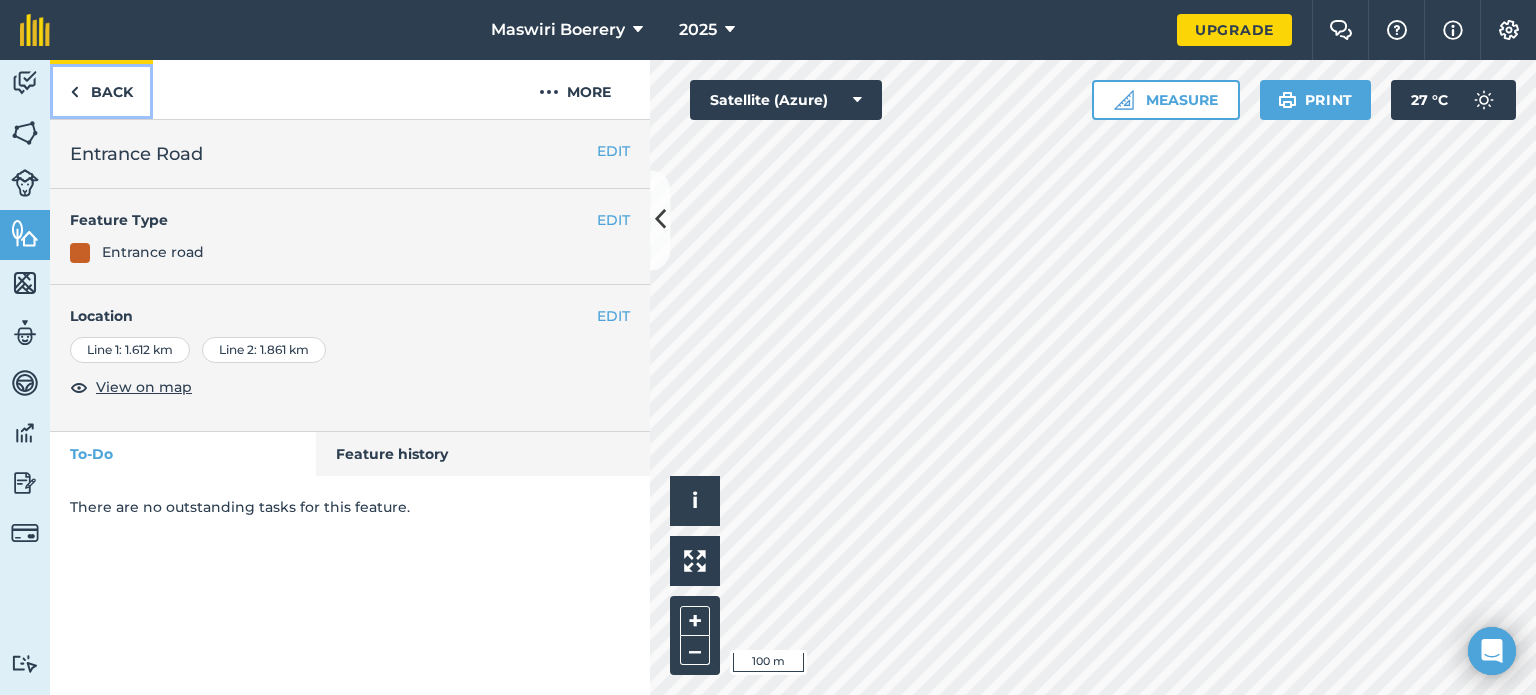 click on "Back" at bounding box center [101, 89] 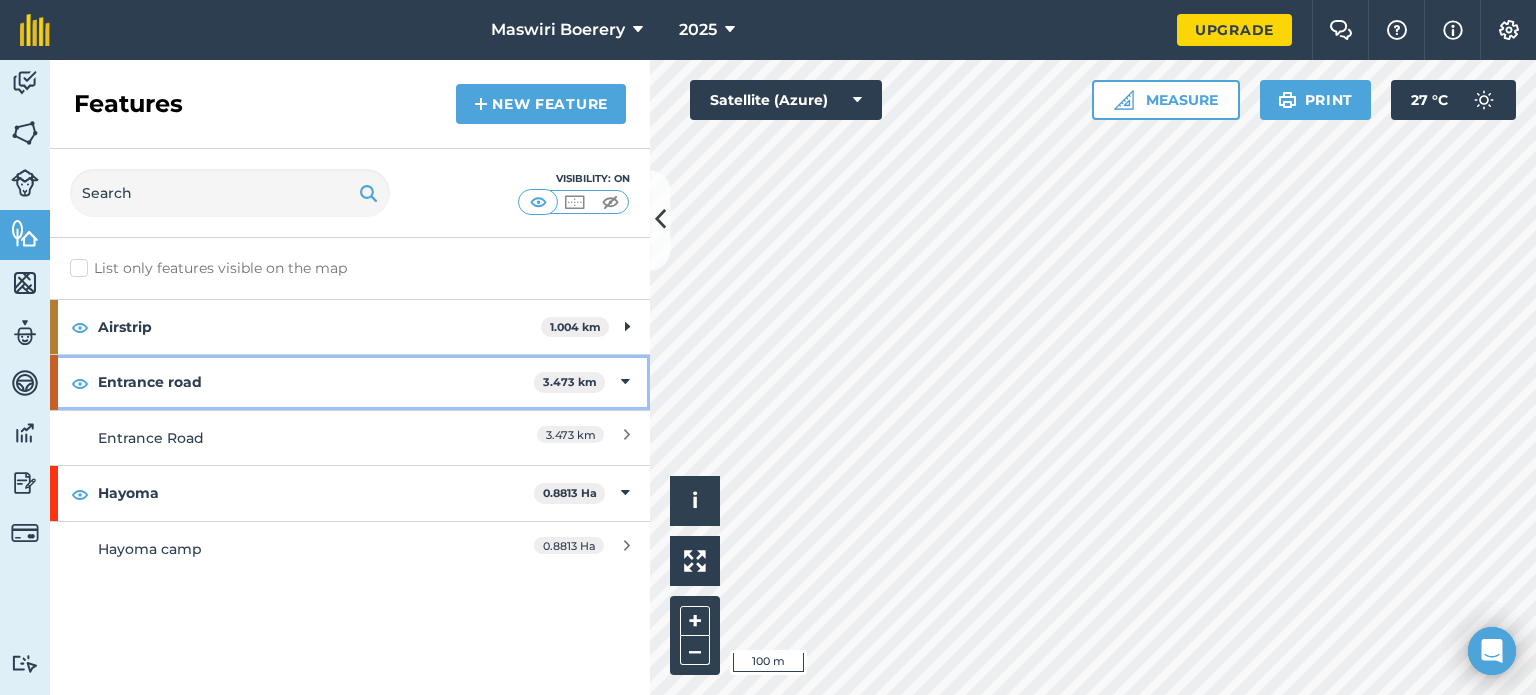 click on "Entrance road 3.473   km" at bounding box center [350, 382] 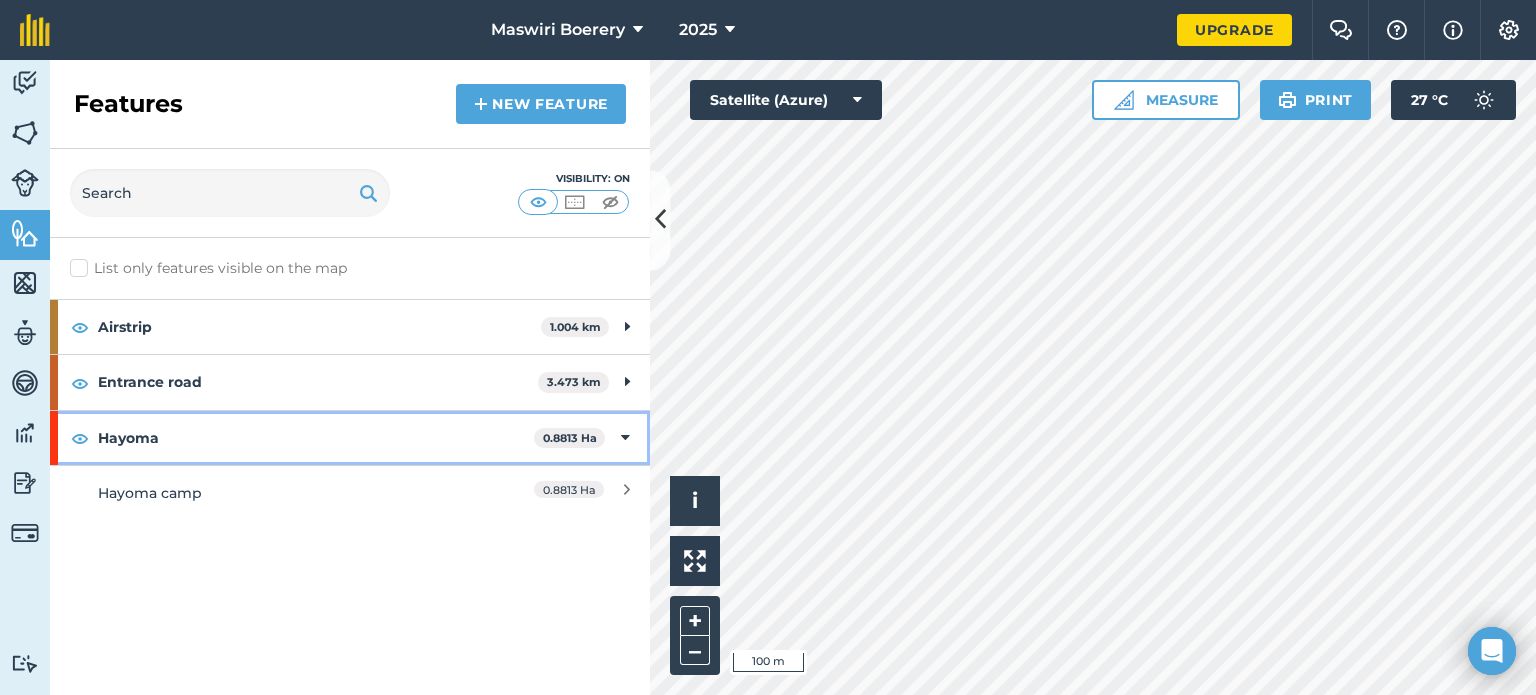 click at bounding box center [625, 438] 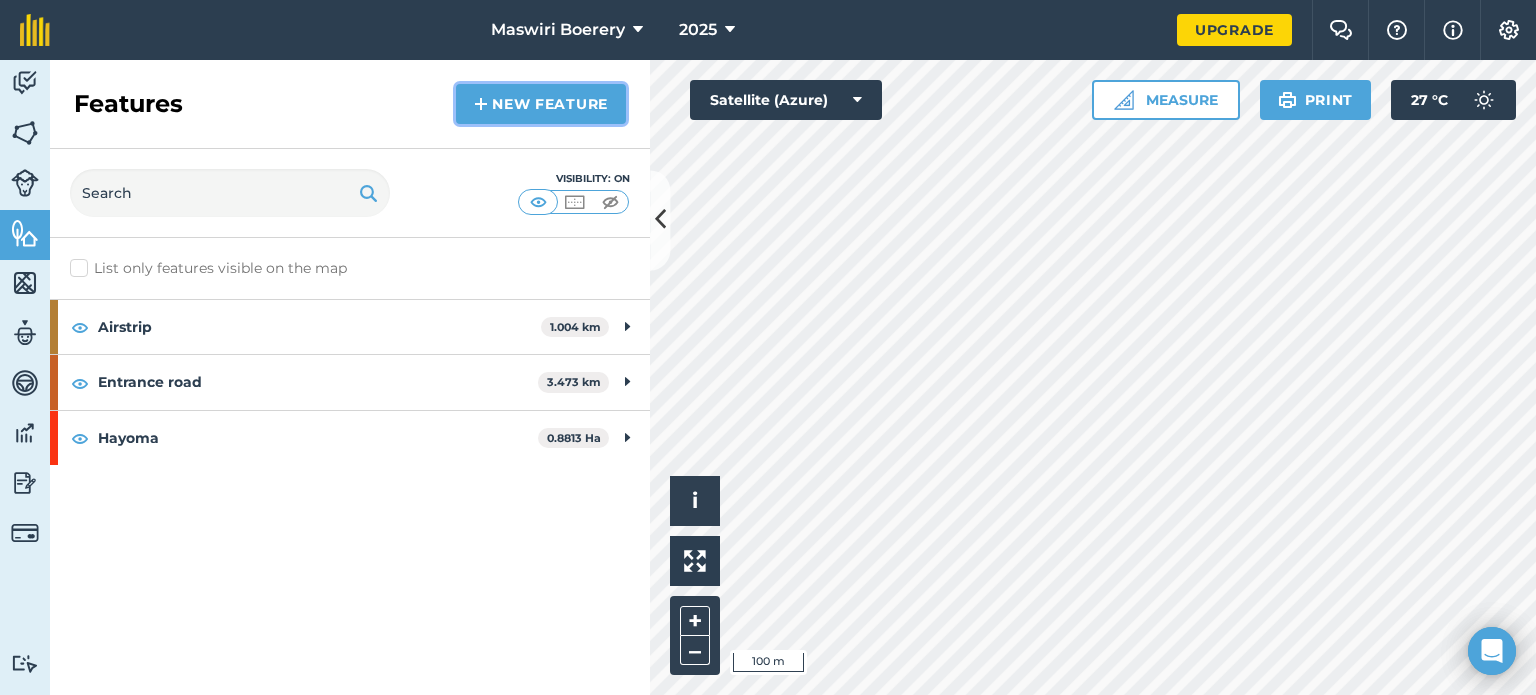 click on "New feature" at bounding box center [541, 104] 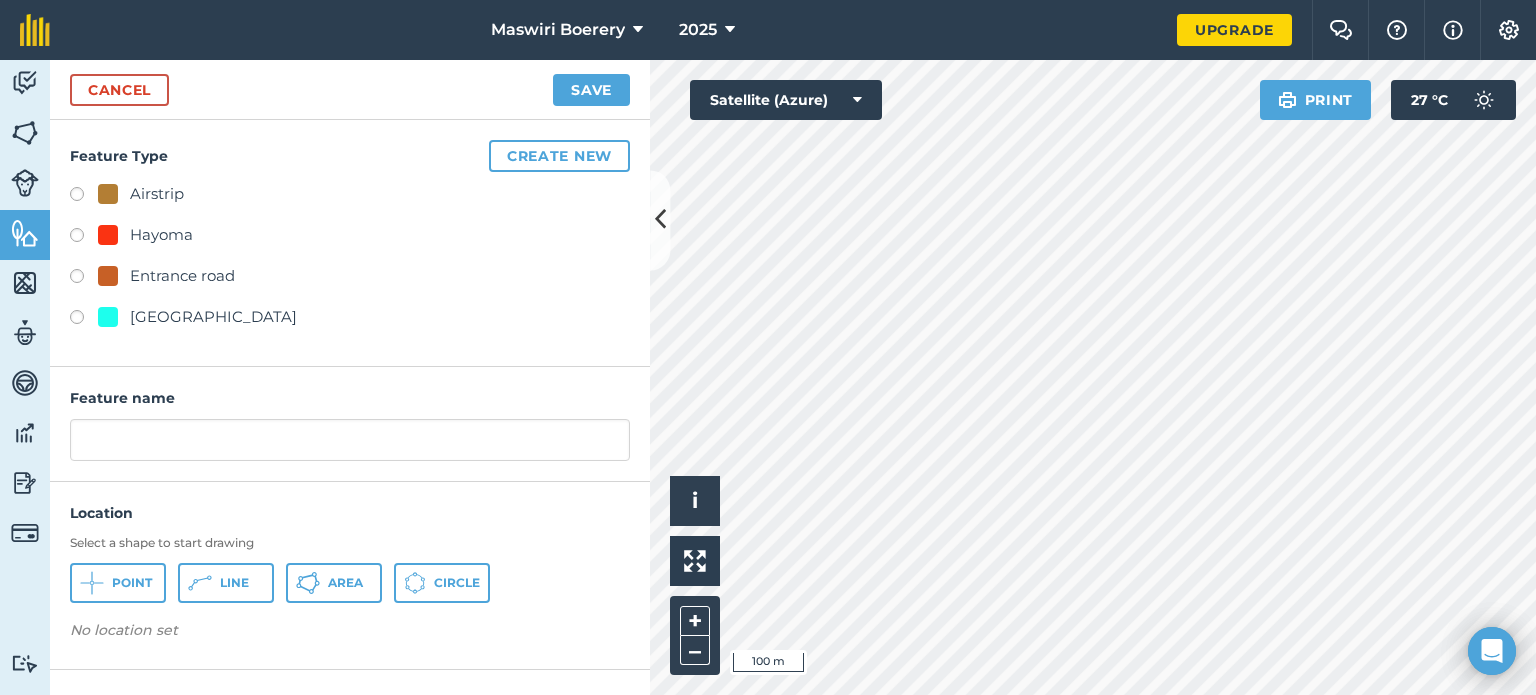 click on "[GEOGRAPHIC_DATA]" at bounding box center (213, 317) 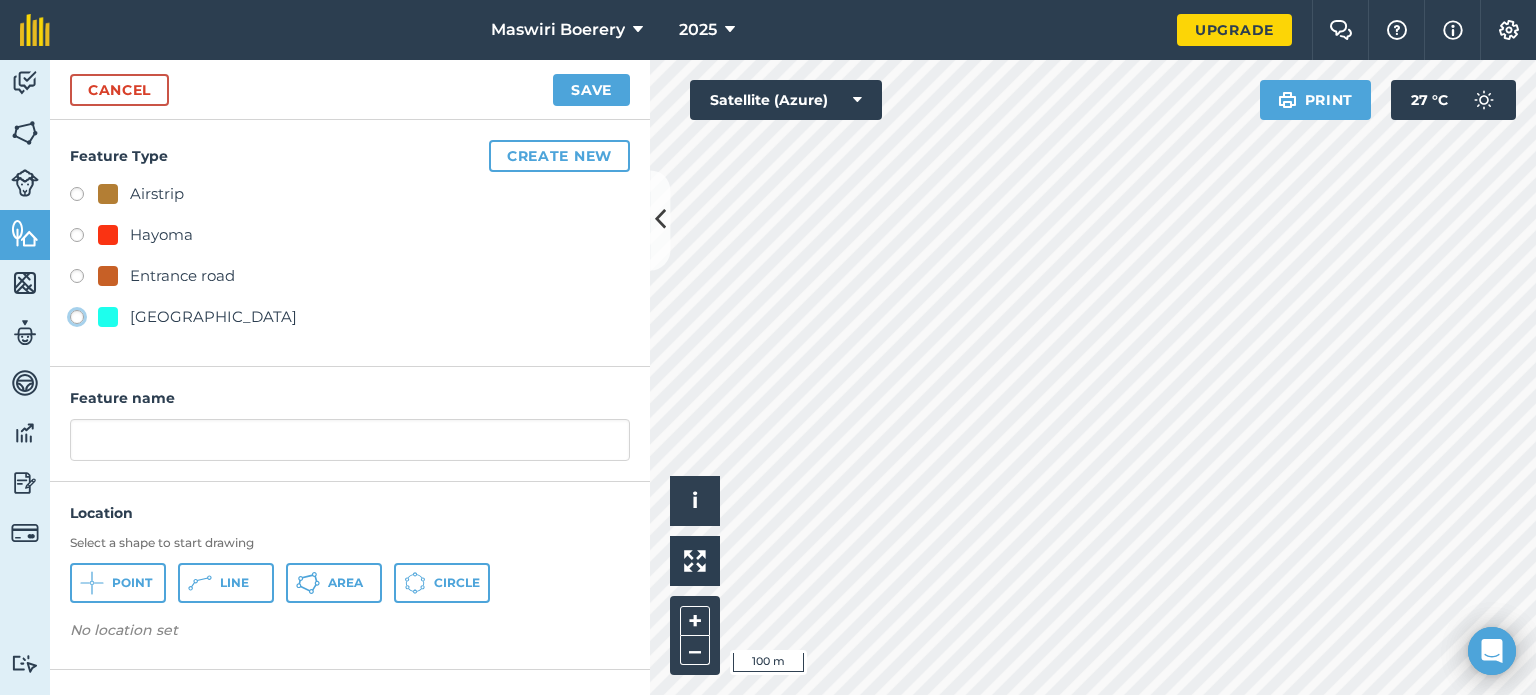 click on "[GEOGRAPHIC_DATA]" at bounding box center (-9923, 316) 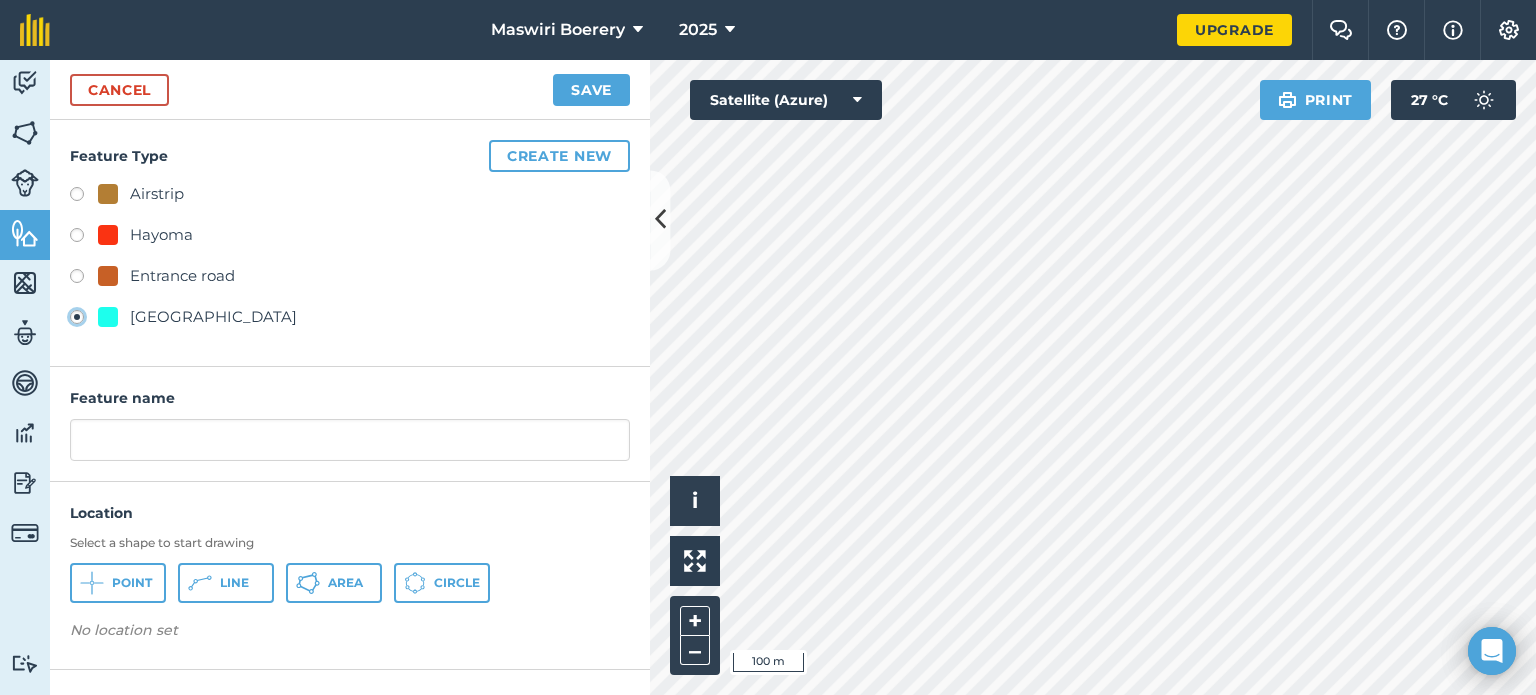 type on "[GEOGRAPHIC_DATA]" 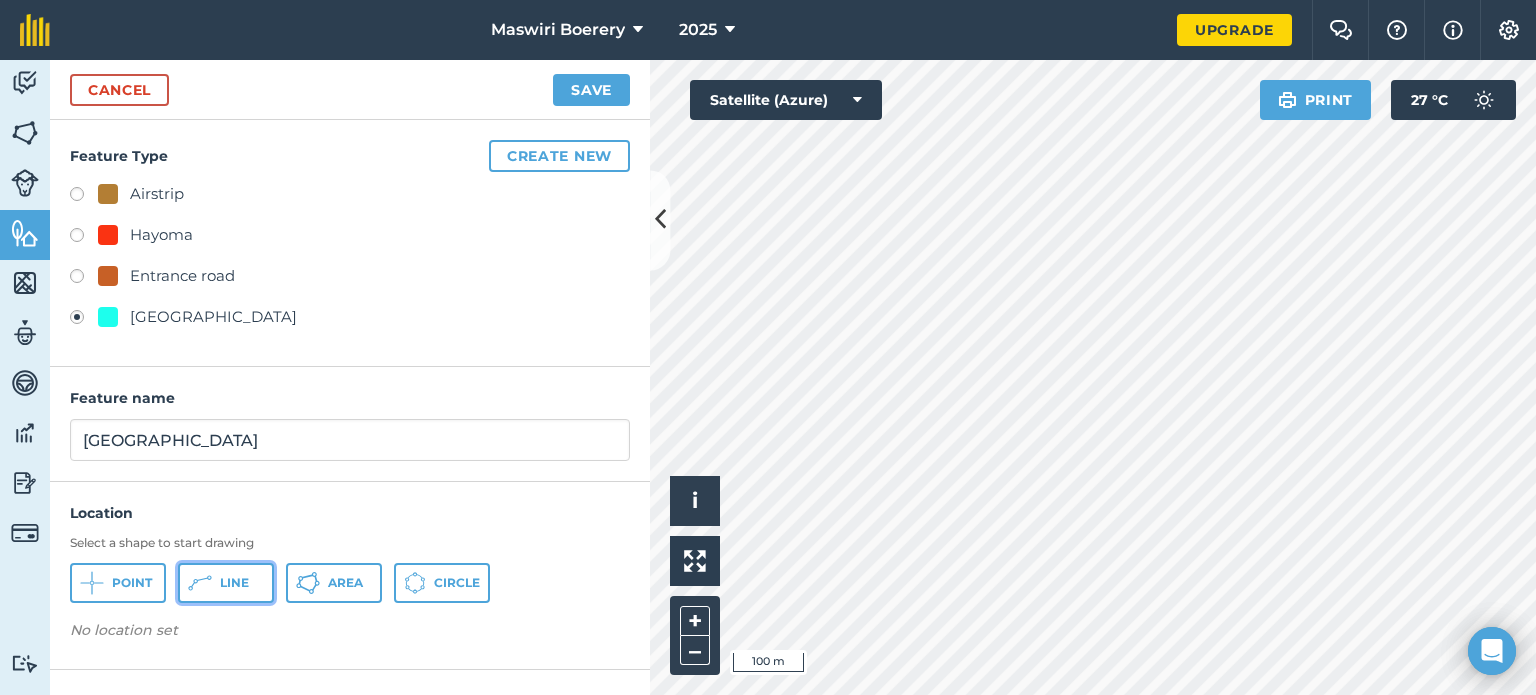 click on "Line" at bounding box center [234, 583] 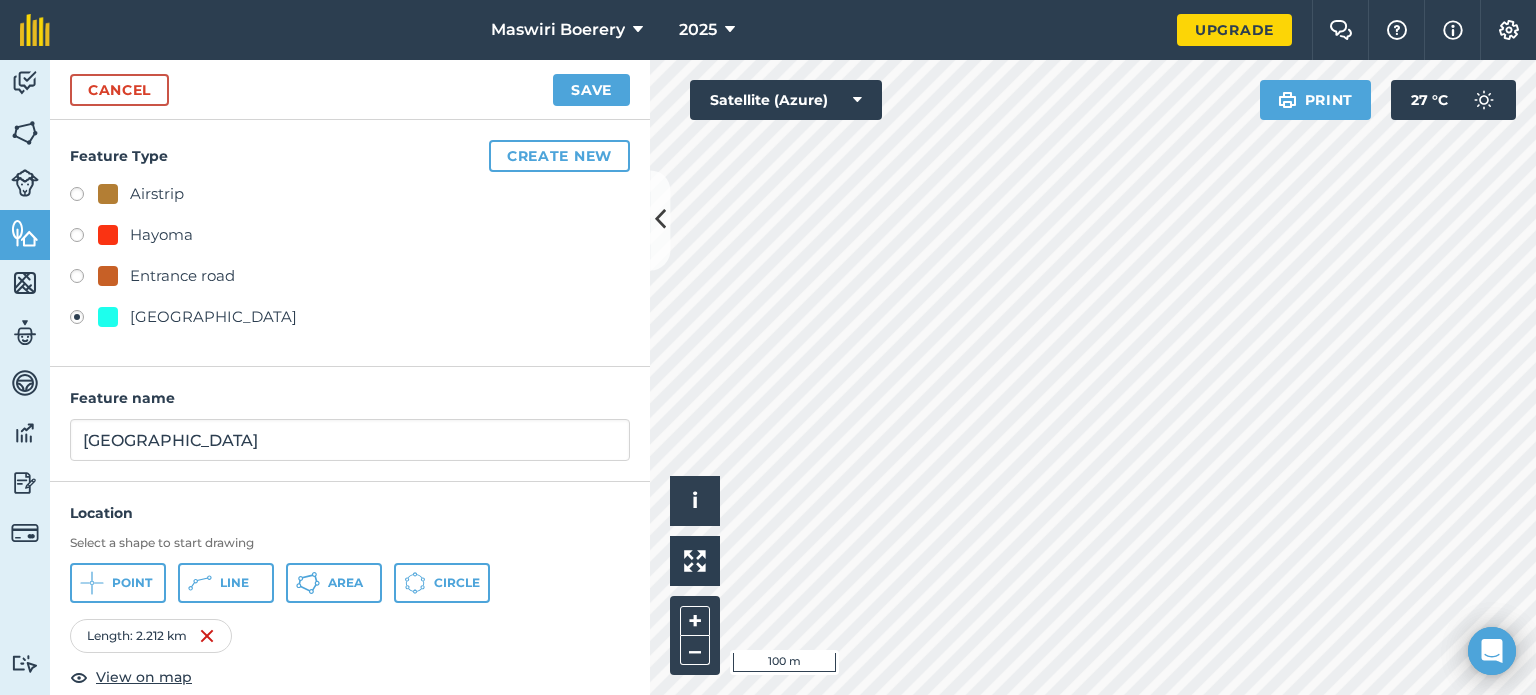 click on "Maswiri Boerery 2025 Upgrade Farm Chat Help Info Settings Map printing is not available on our free plan Please upgrade to our Essentials, Plus or Pro plan to access this feature. Activity Fields Livestock Features Maps Team Vehicles Data Reporting Billing Tutorials Tutorials Cancel Save Feature Type   Create new Airstrip Hayoma Entrance road Farm Road Feature name Farm Road Location Select a shape to start drawing Point Line Area Circle Length :   2.212   km   View on map Click to start drawing i © 2025 TomTom, Microsoft 100 m + – Satellite (Azure) Print 27   ° C" at bounding box center [768, 347] 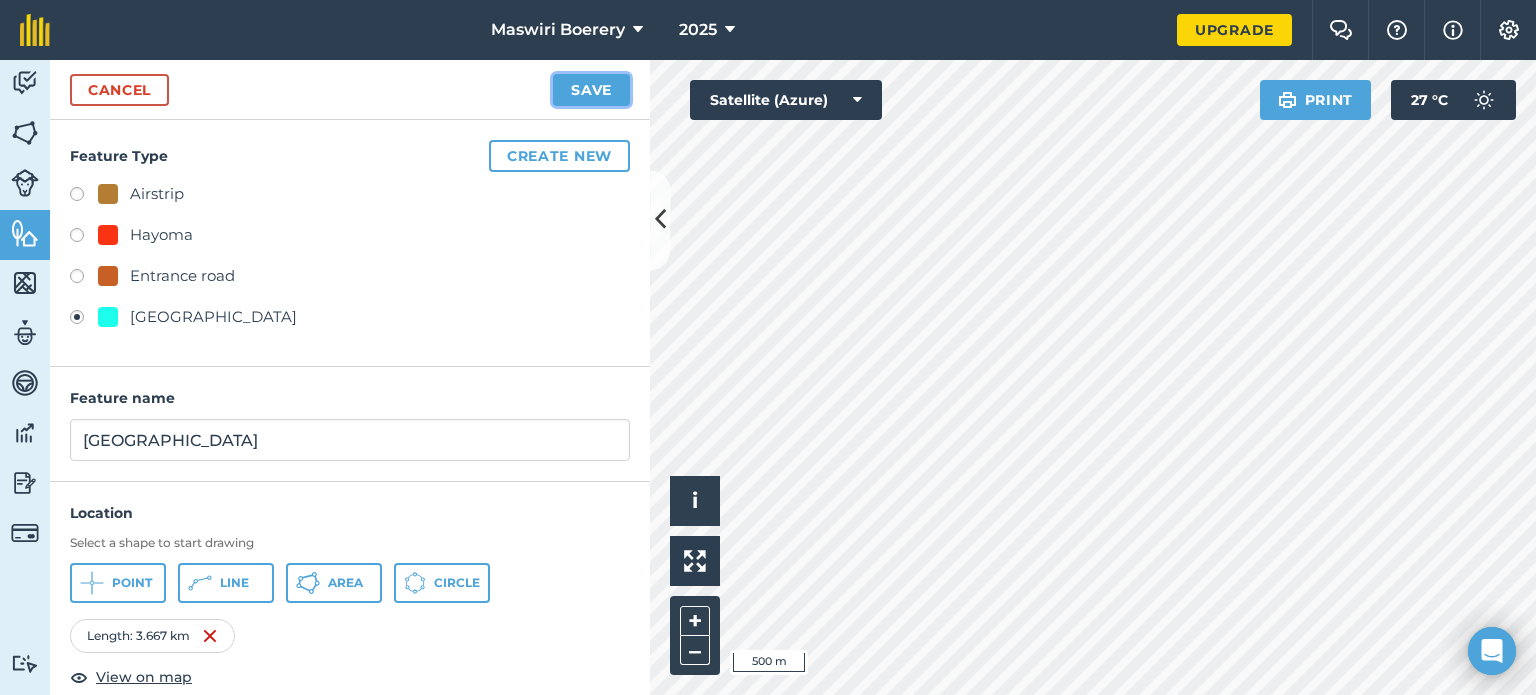 click on "Save" at bounding box center (591, 90) 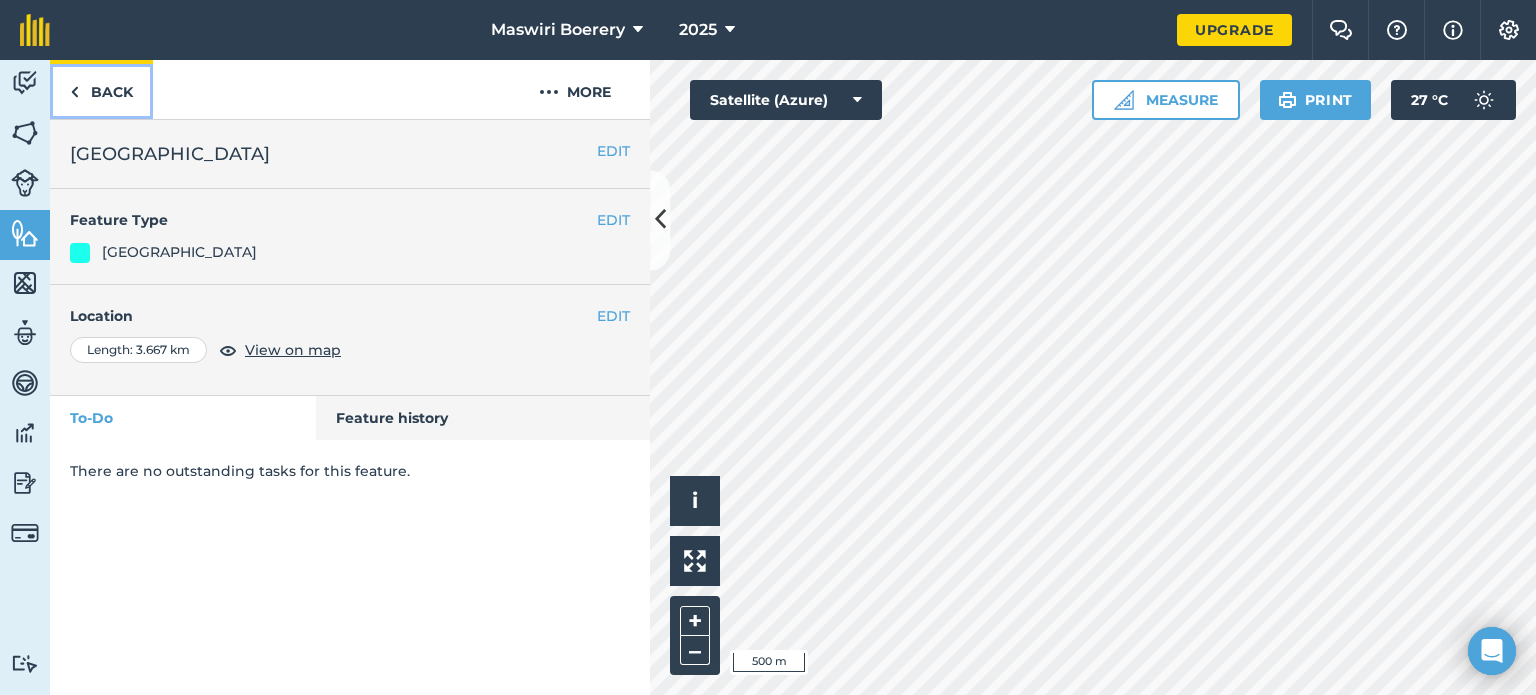 click on "Back" at bounding box center [101, 89] 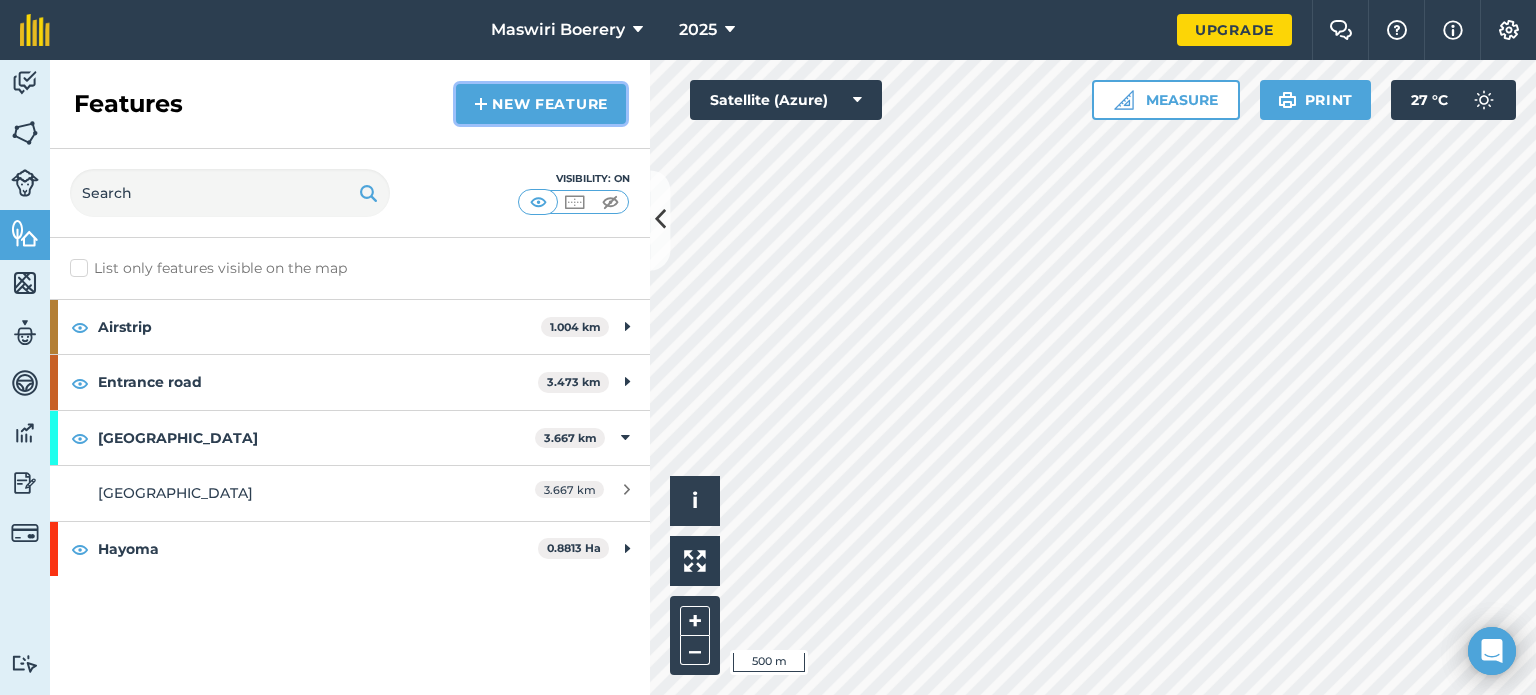 click on "New feature" at bounding box center (541, 104) 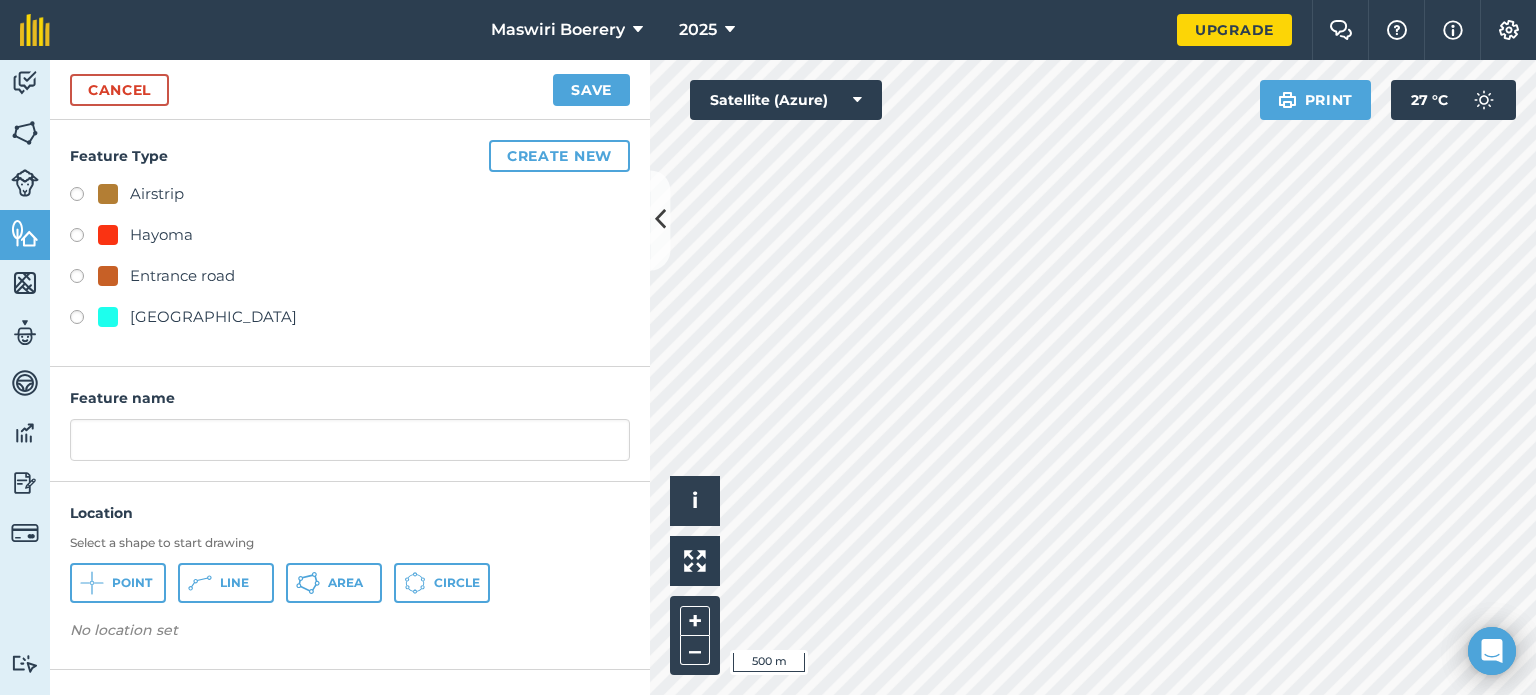 click on "[GEOGRAPHIC_DATA]" at bounding box center [213, 317] 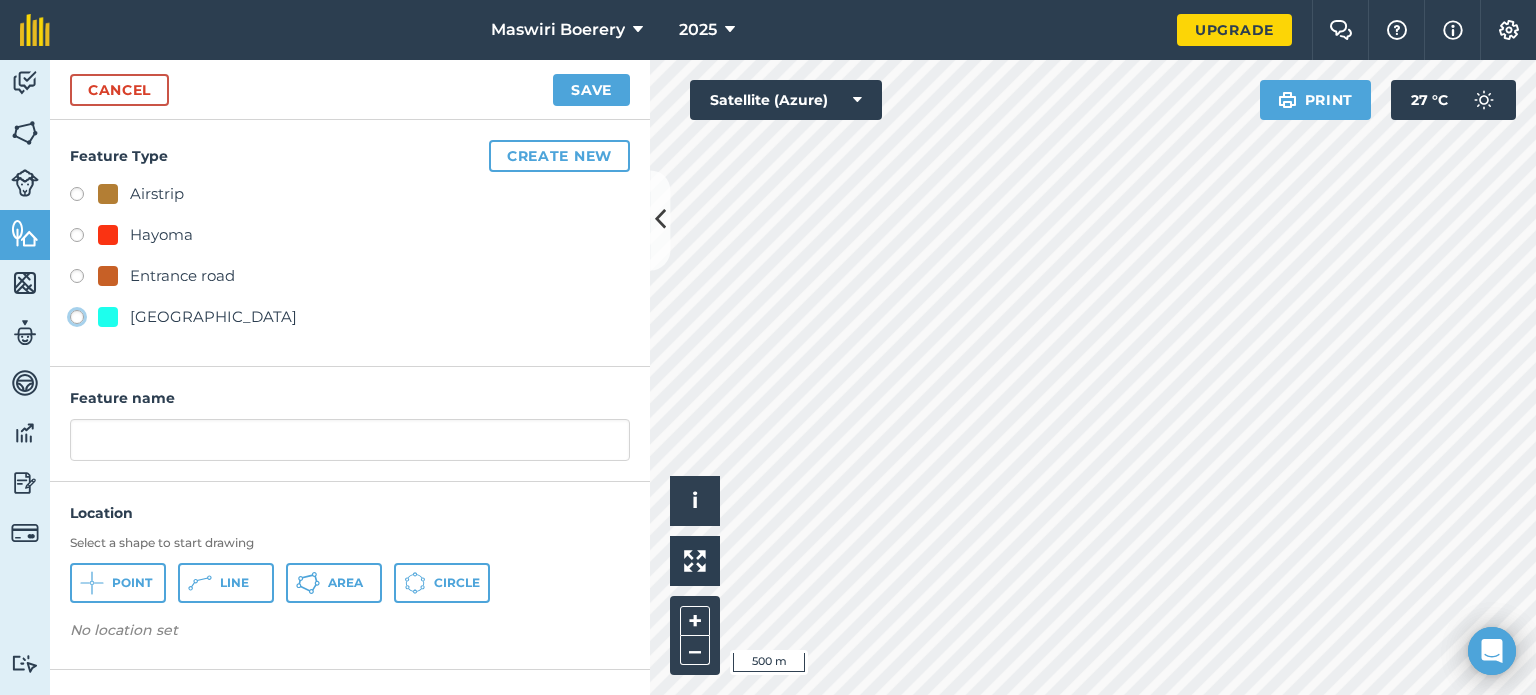 click on "[GEOGRAPHIC_DATA]" at bounding box center [-9923, 316] 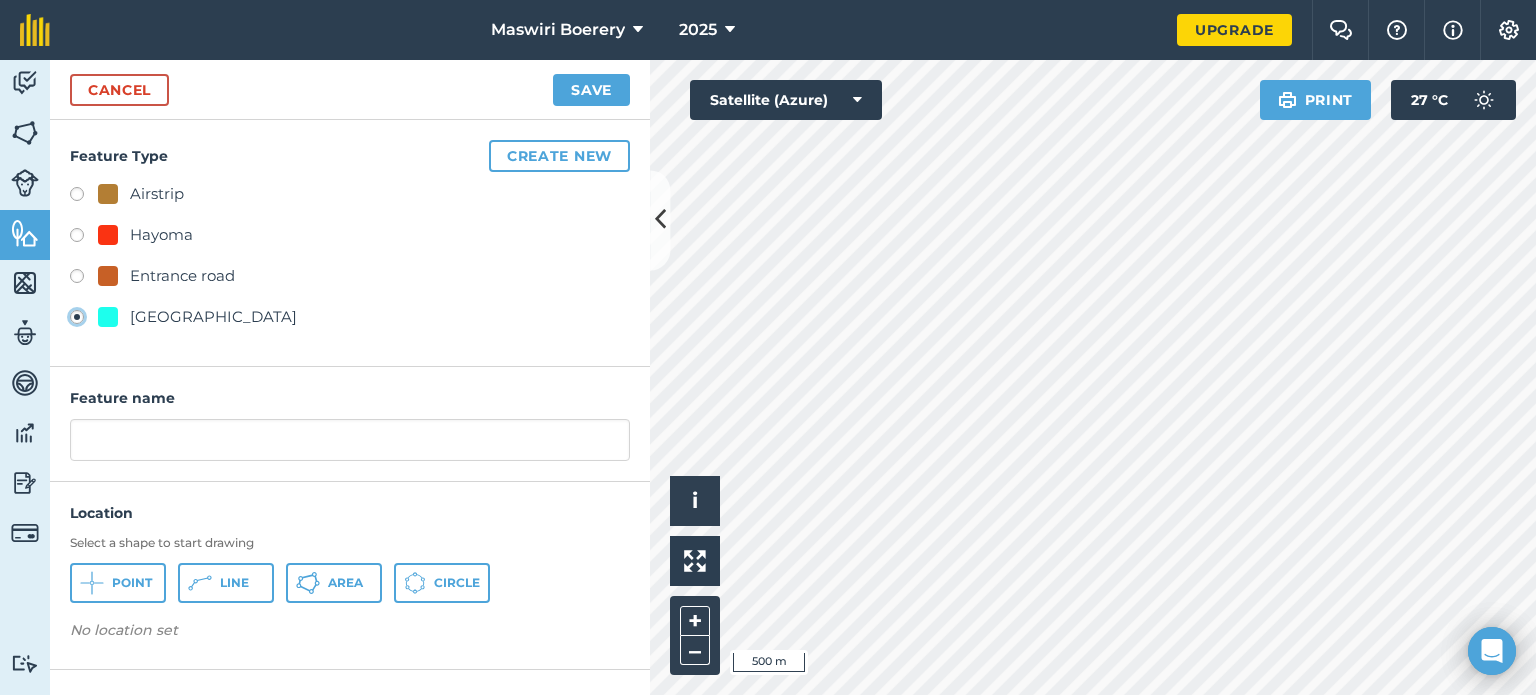 type on "[STREET_ADDRESS]" 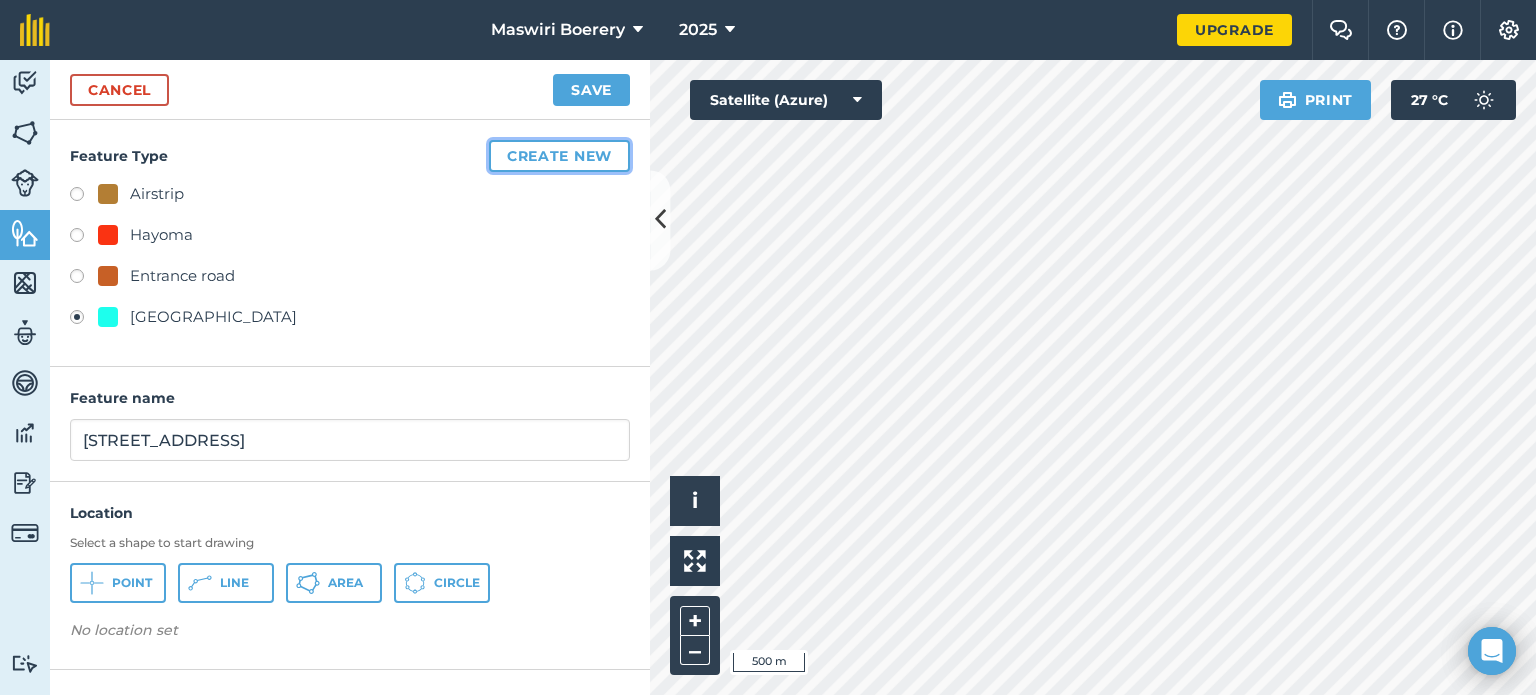 click on "Create new" at bounding box center [559, 156] 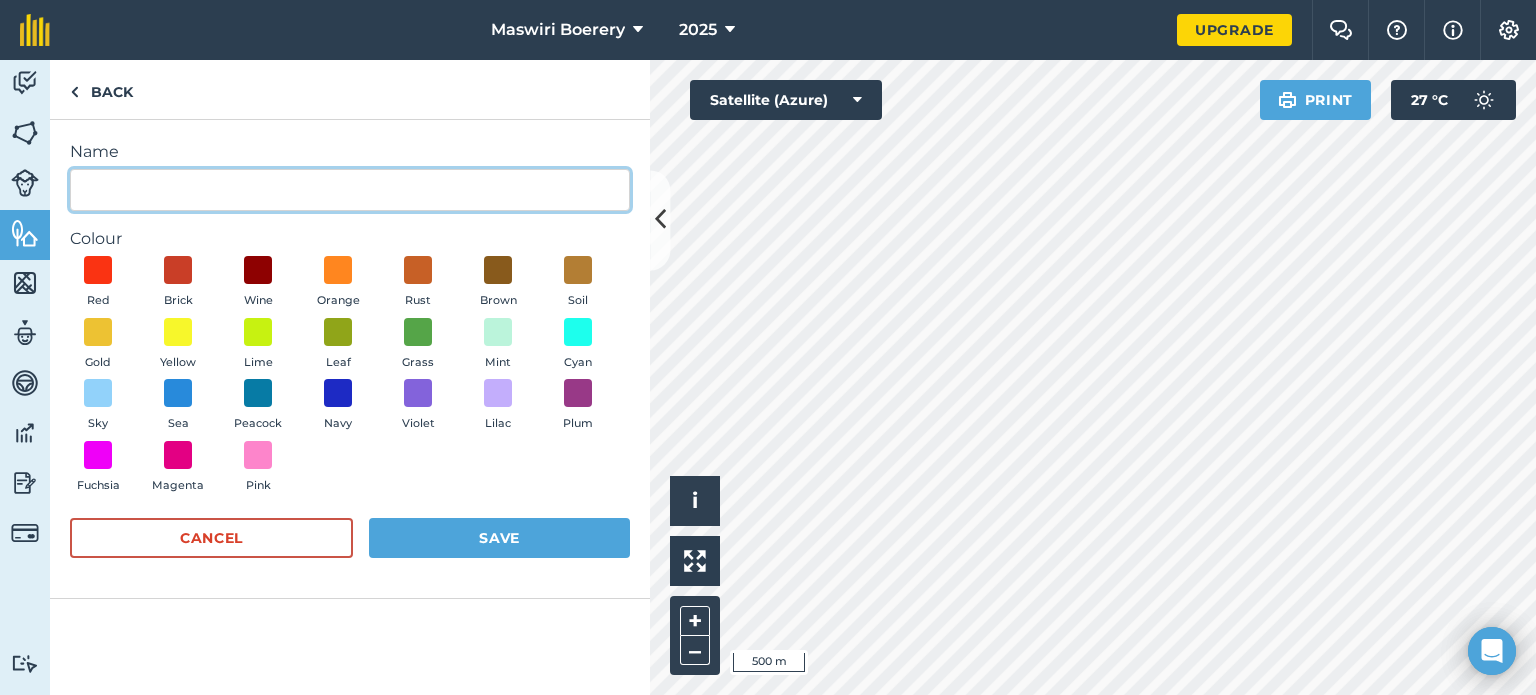 click on "Name" at bounding box center [350, 190] 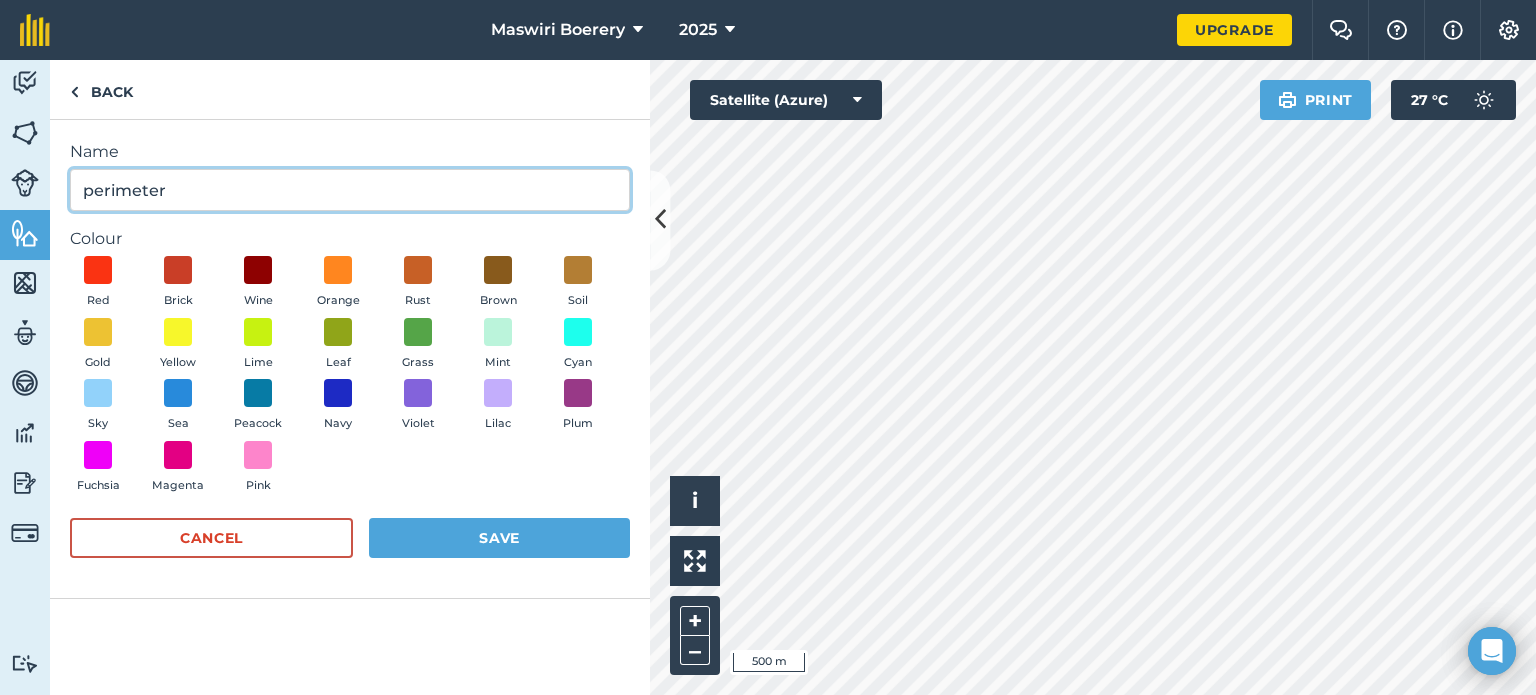 type on "perimeter" 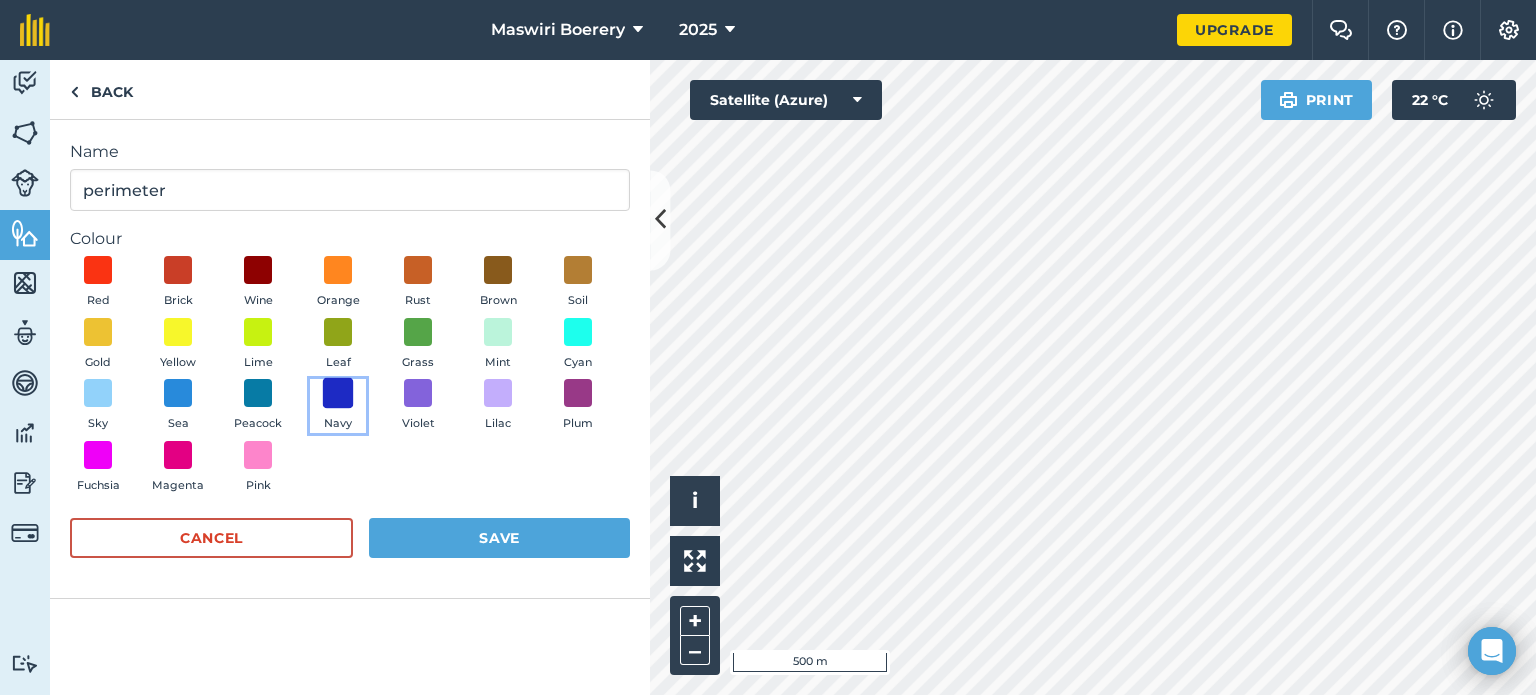 click at bounding box center (338, 393) 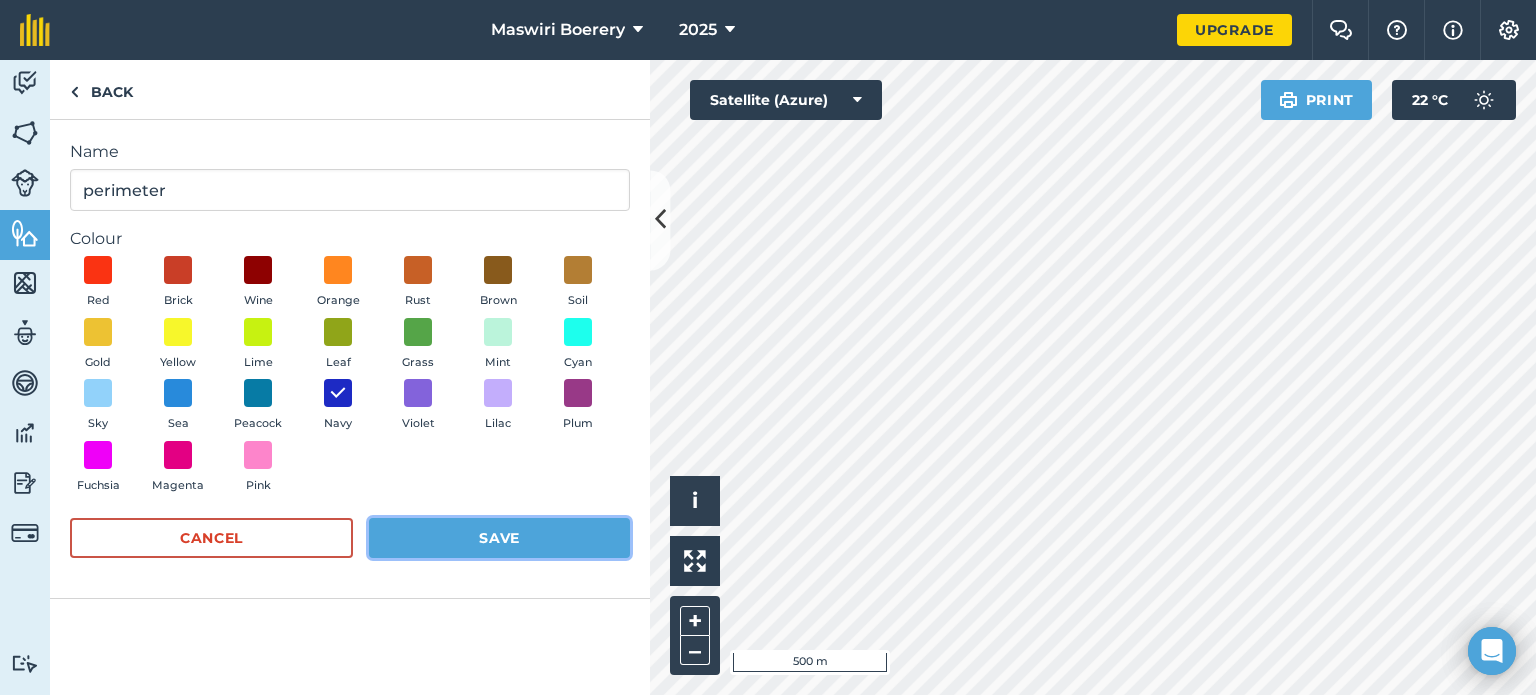 click on "Save" at bounding box center [499, 538] 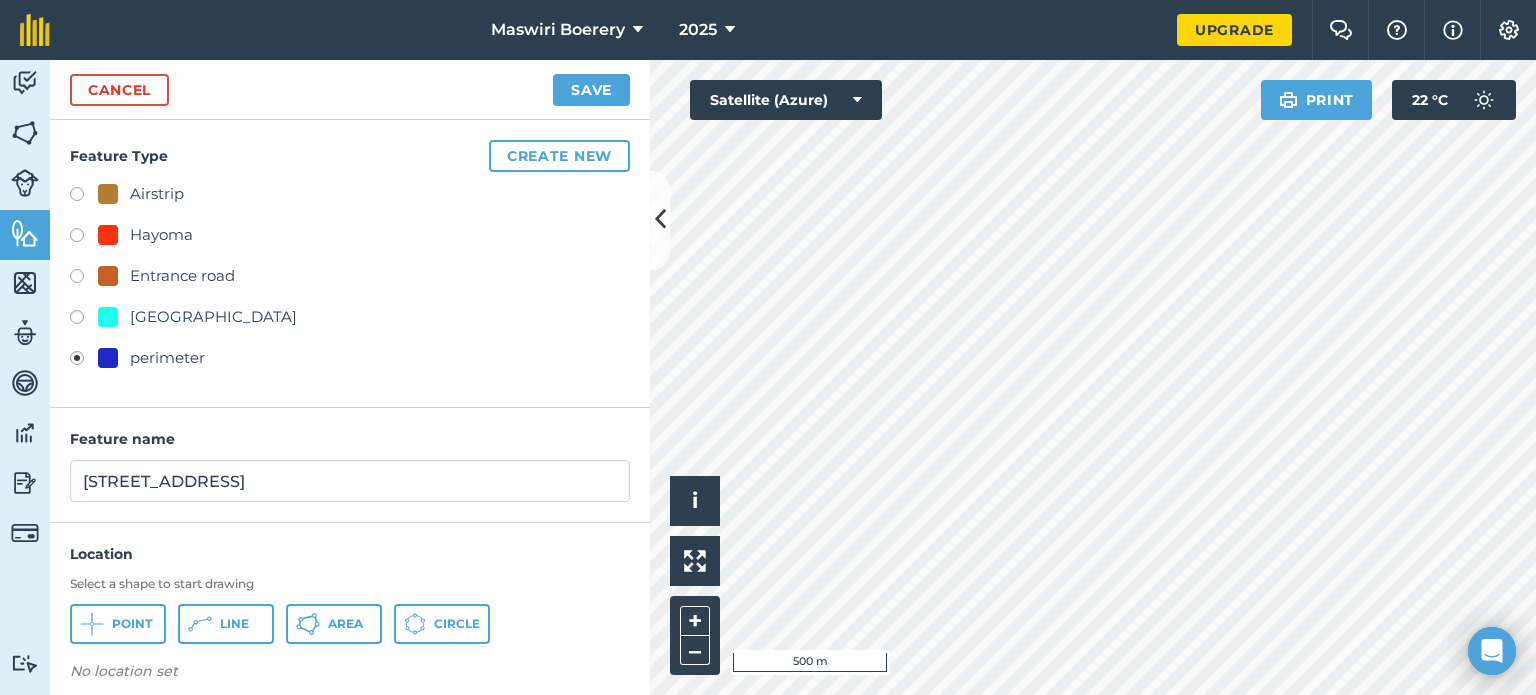 click on "perimeter" at bounding box center [167, 358] 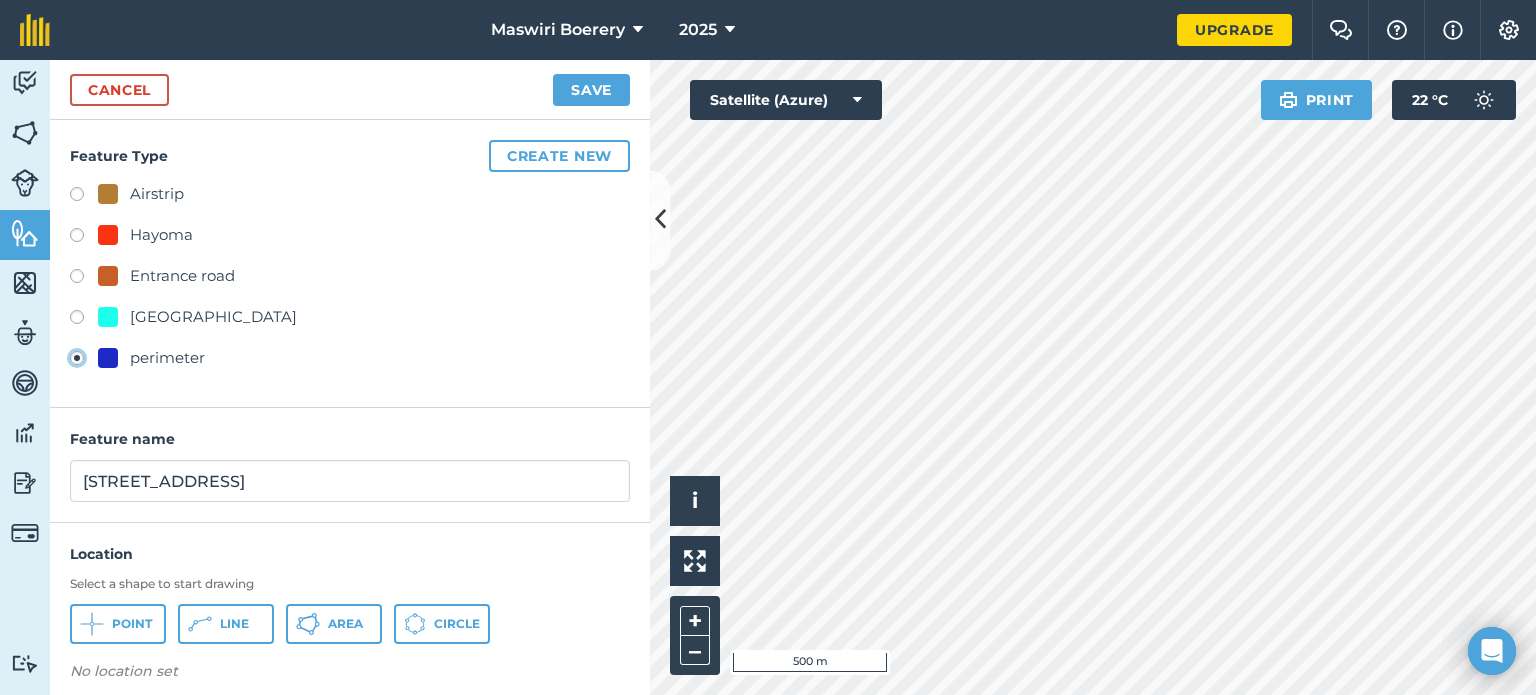 click on "perimeter" at bounding box center (-9923, 357) 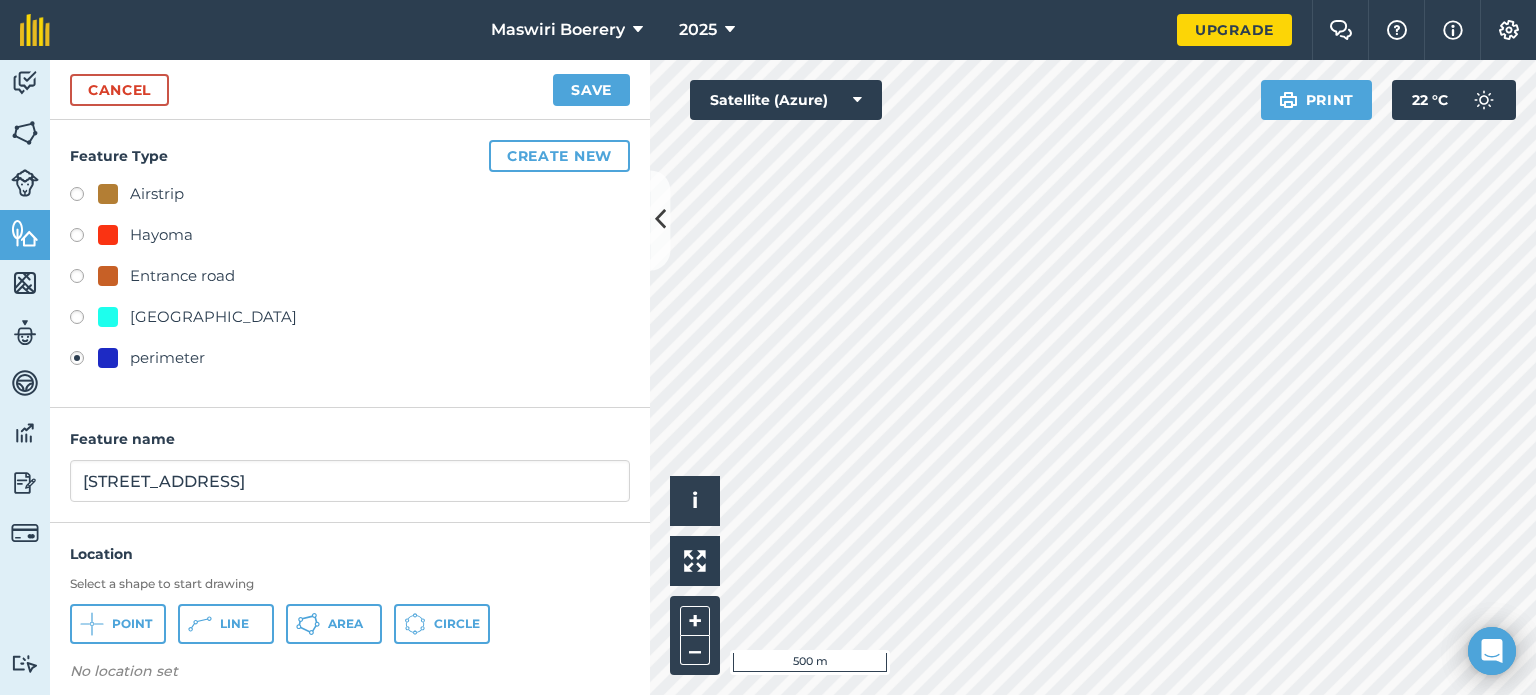 click on "perimeter" at bounding box center [167, 358] 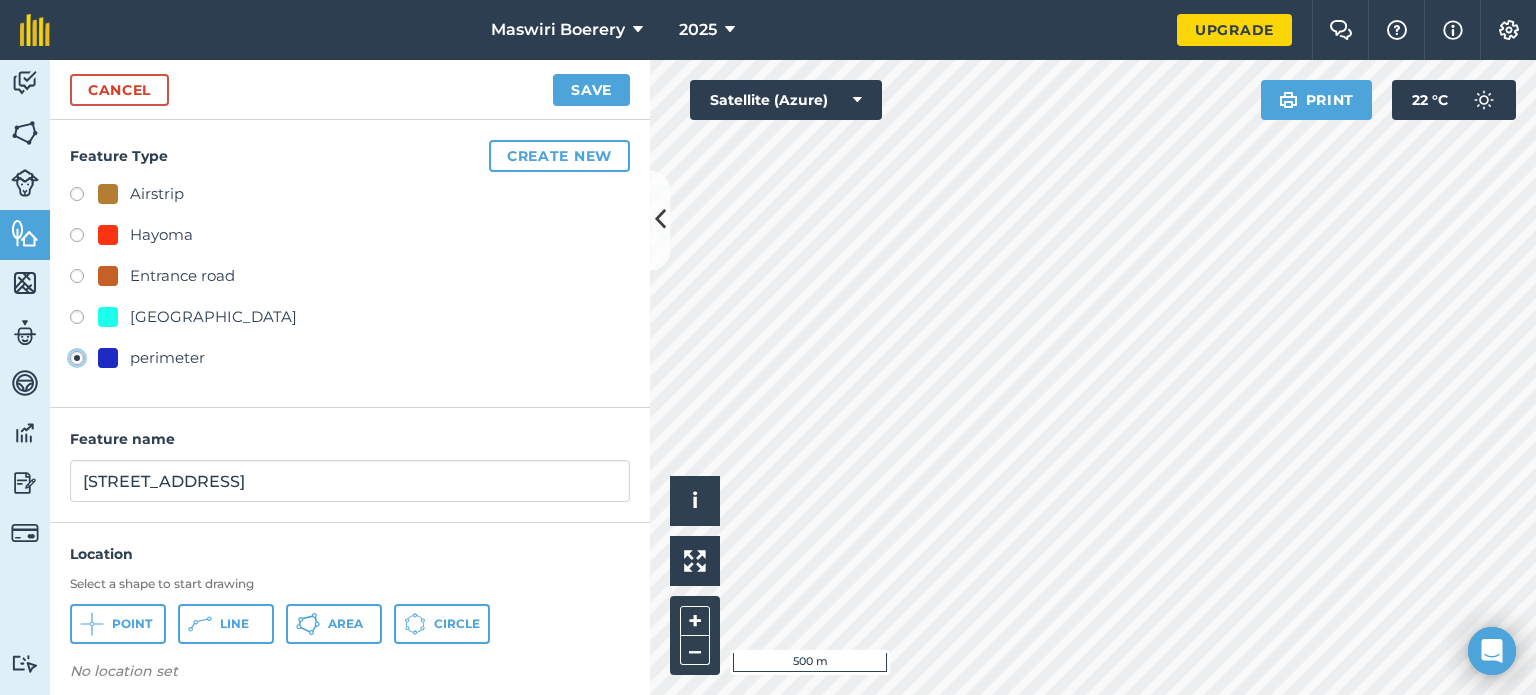 click on "perimeter" at bounding box center [-9923, 357] 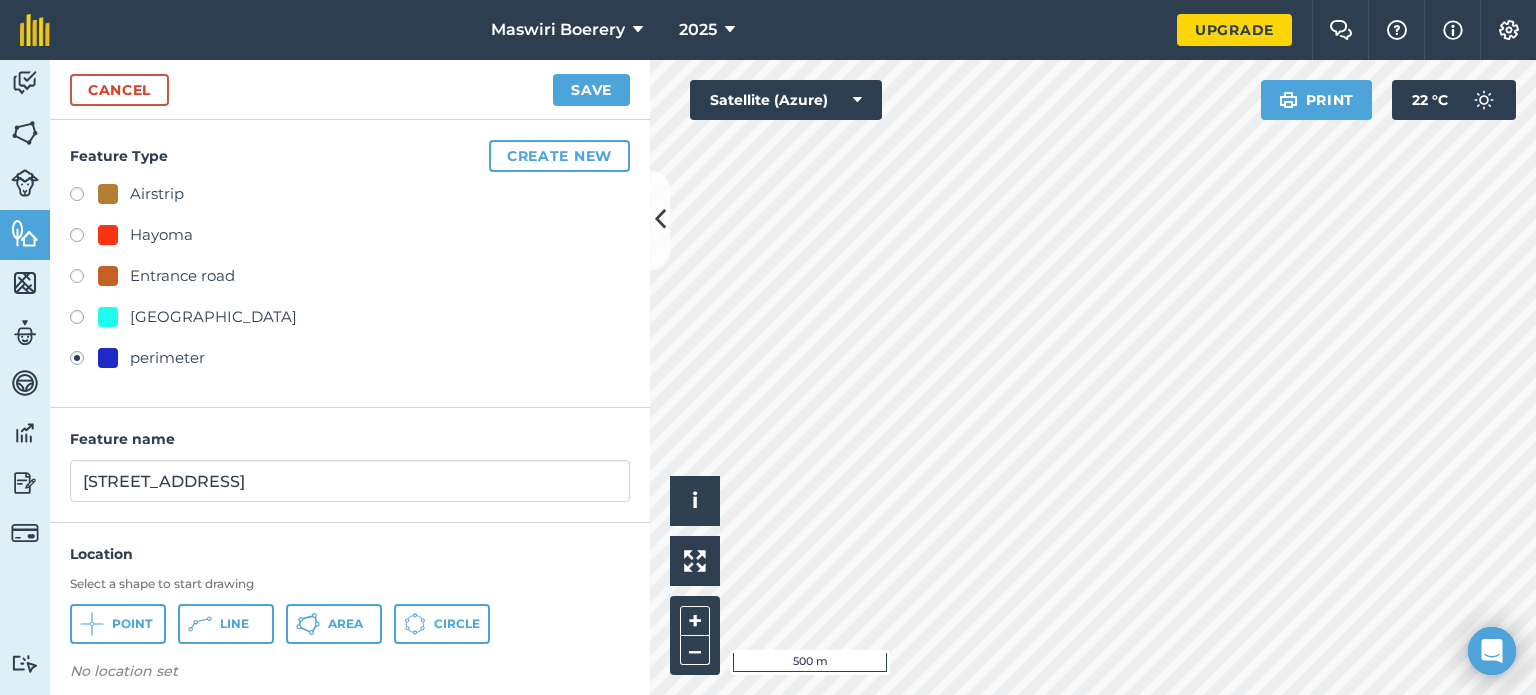 click on "perimeter" at bounding box center (167, 358) 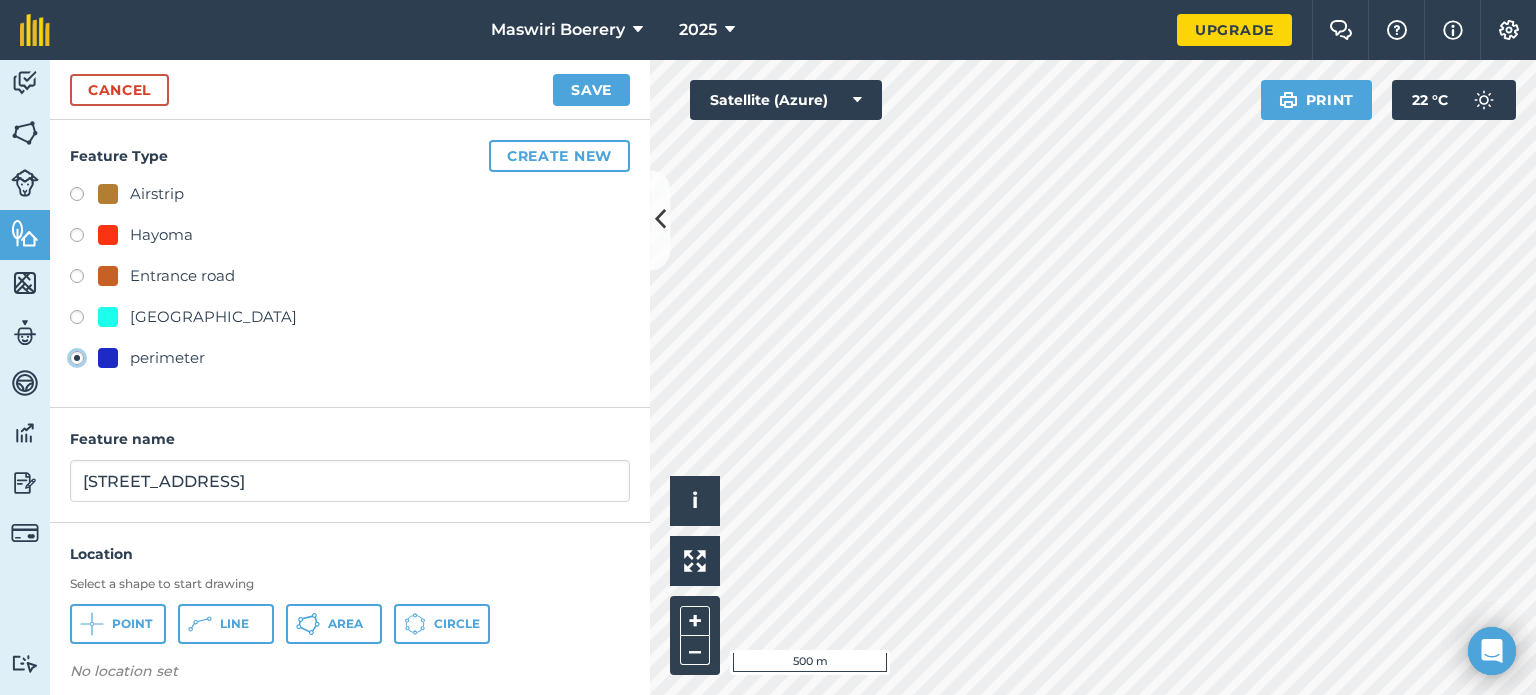 click on "perimeter" at bounding box center [-9923, 357] 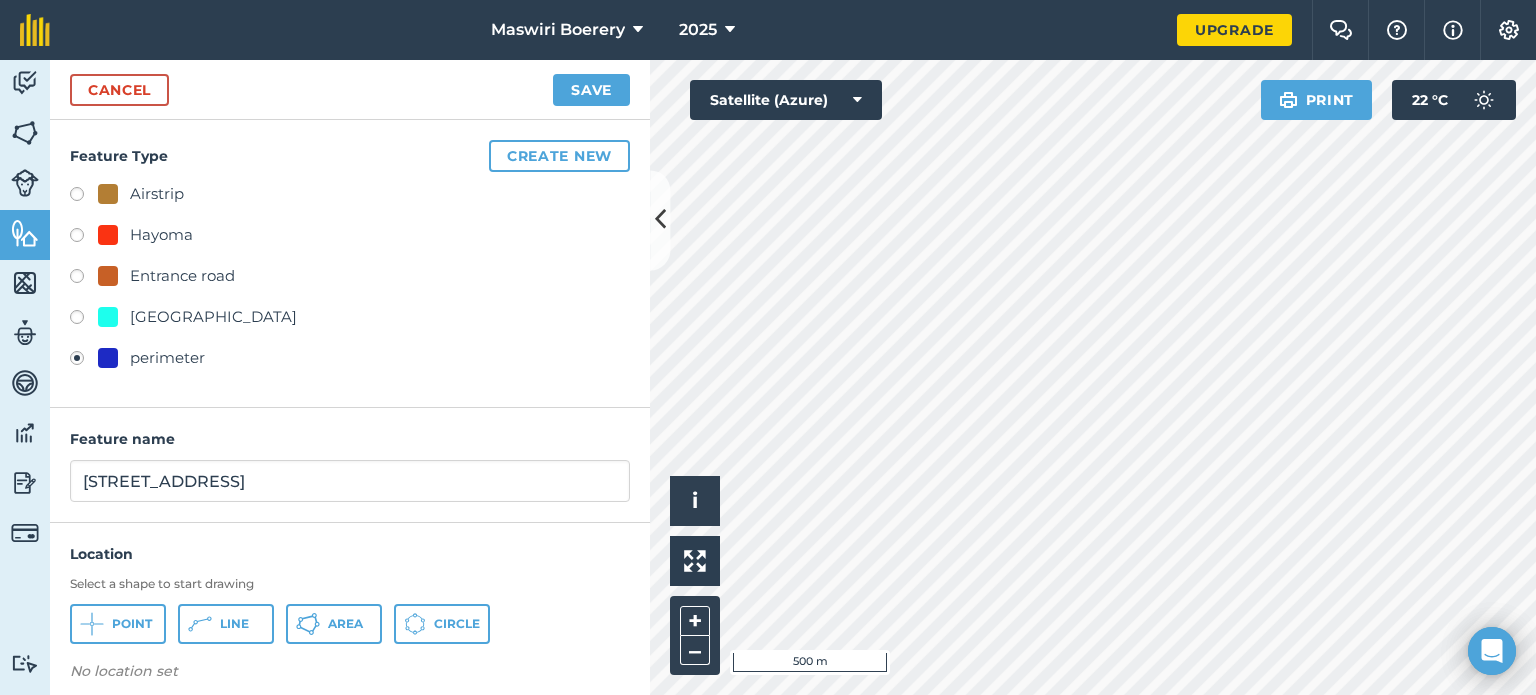 click on "[GEOGRAPHIC_DATA]" at bounding box center [213, 317] 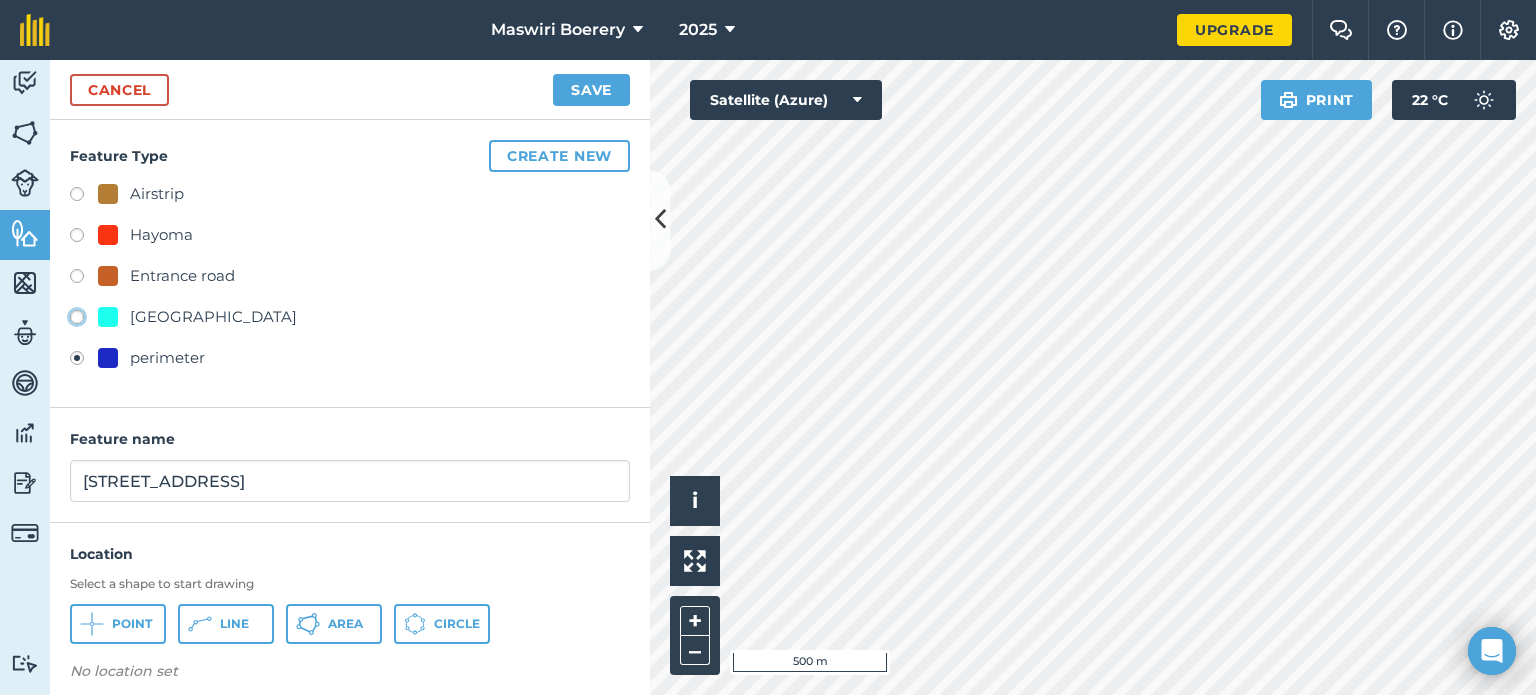 click on "[GEOGRAPHIC_DATA]" at bounding box center [-9923, 316] 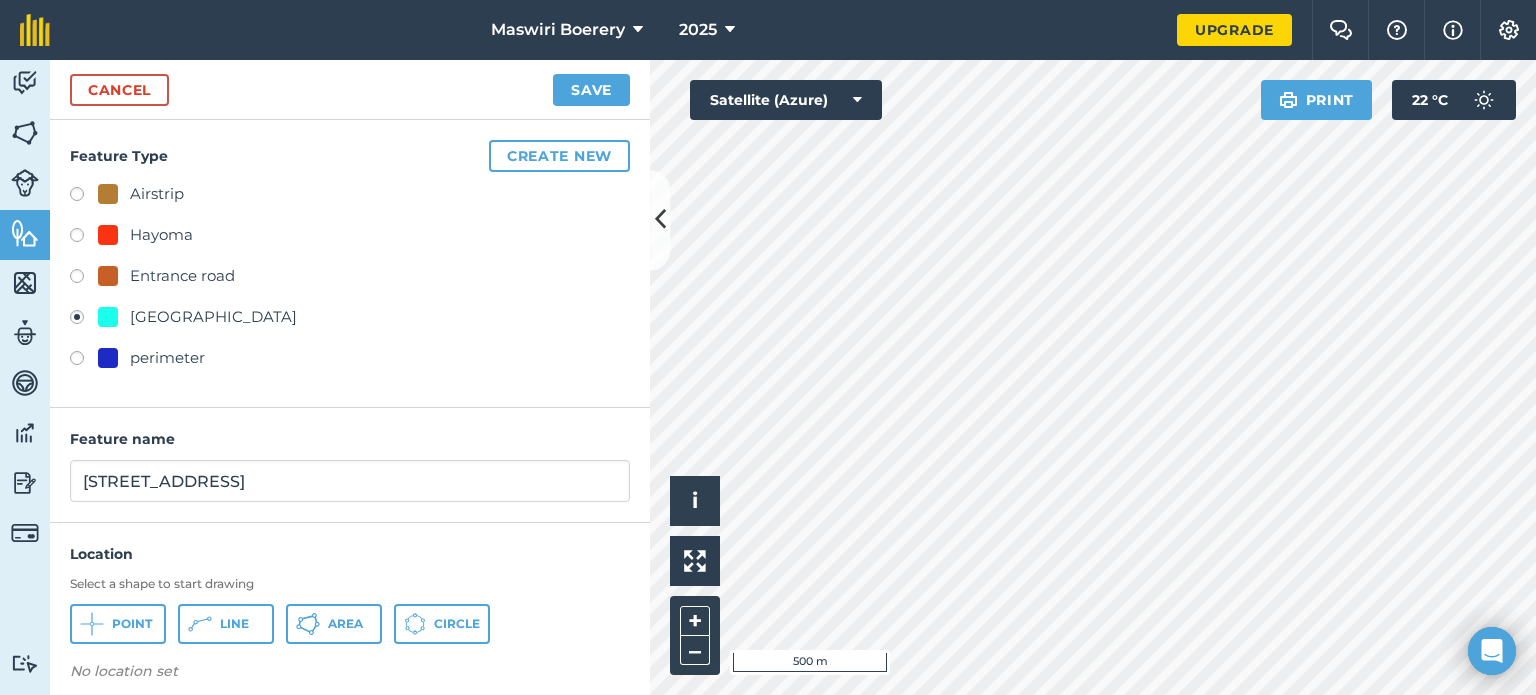 click on "perimeter" at bounding box center [167, 358] 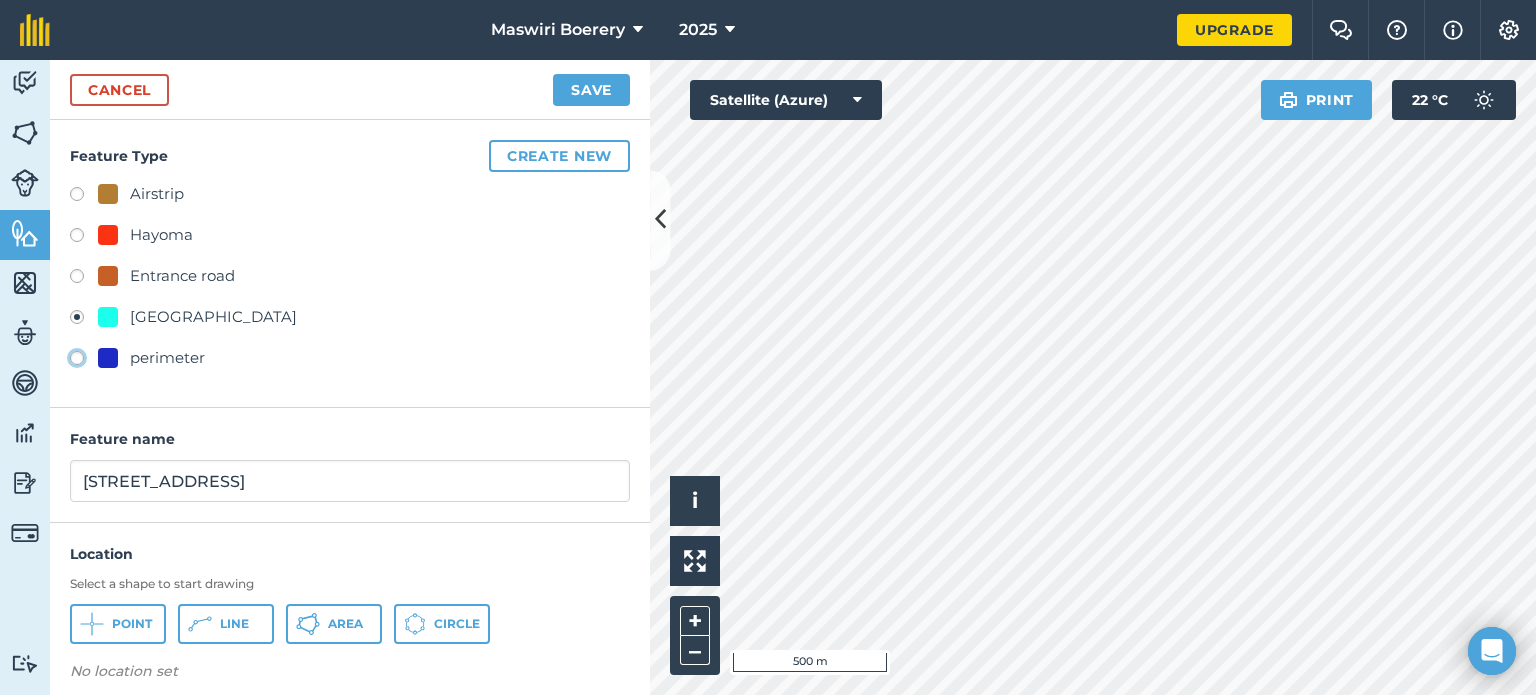click on "perimeter" at bounding box center (-9923, 357) 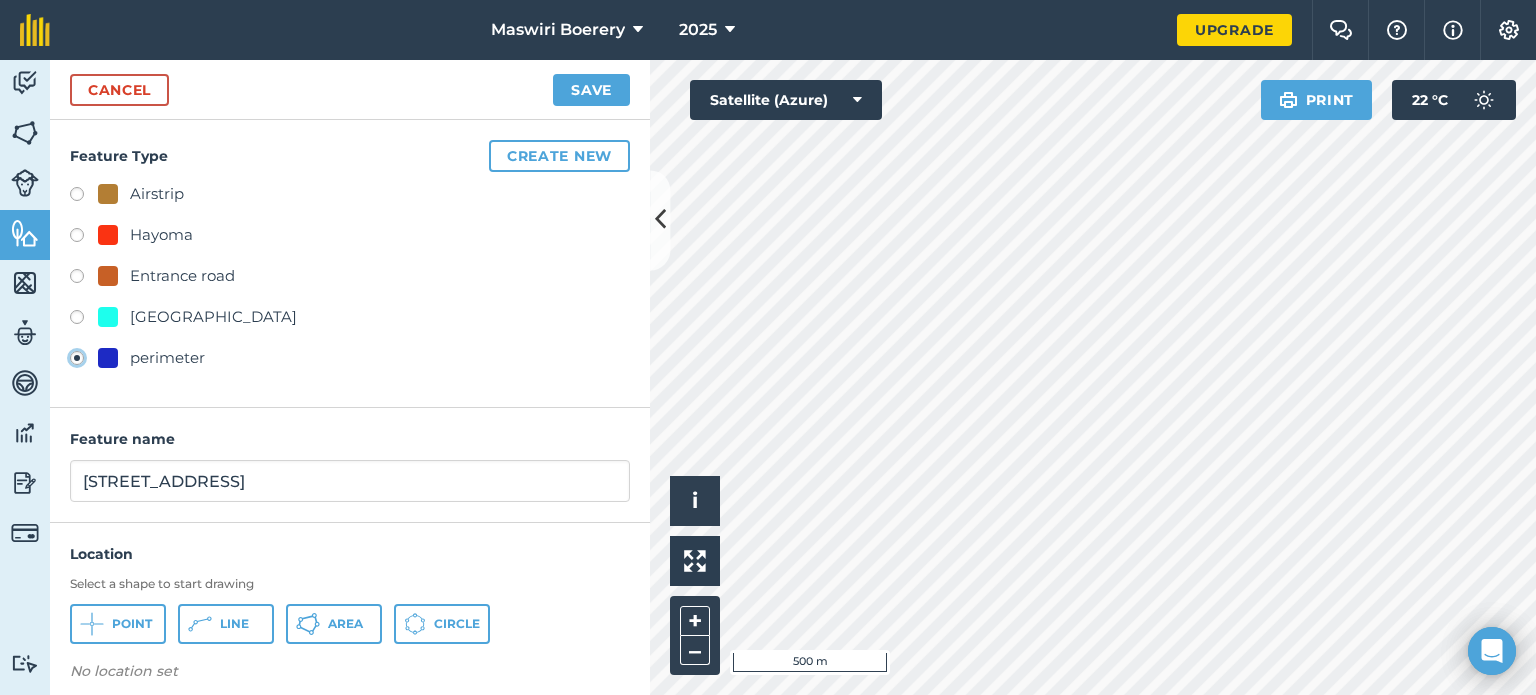 type on "perimeter" 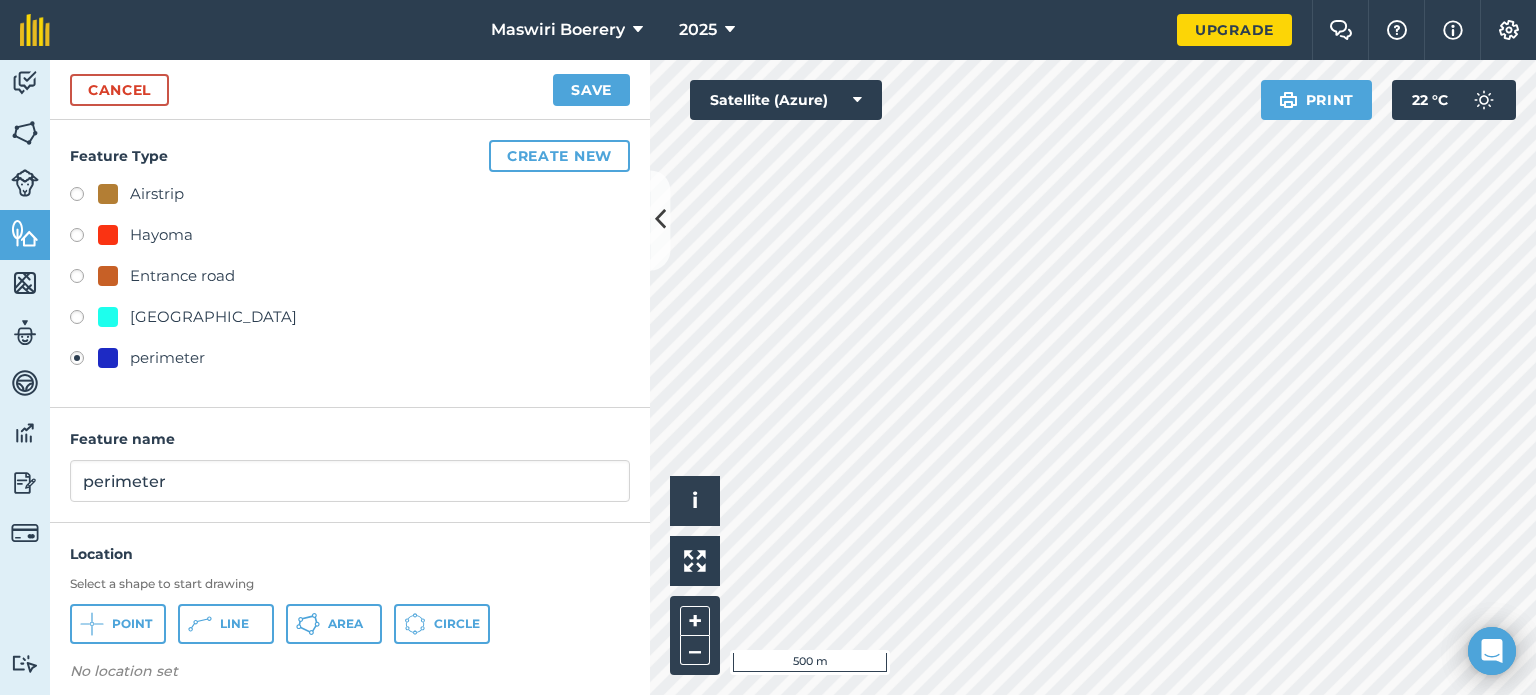 click on "perimeter" at bounding box center [167, 358] 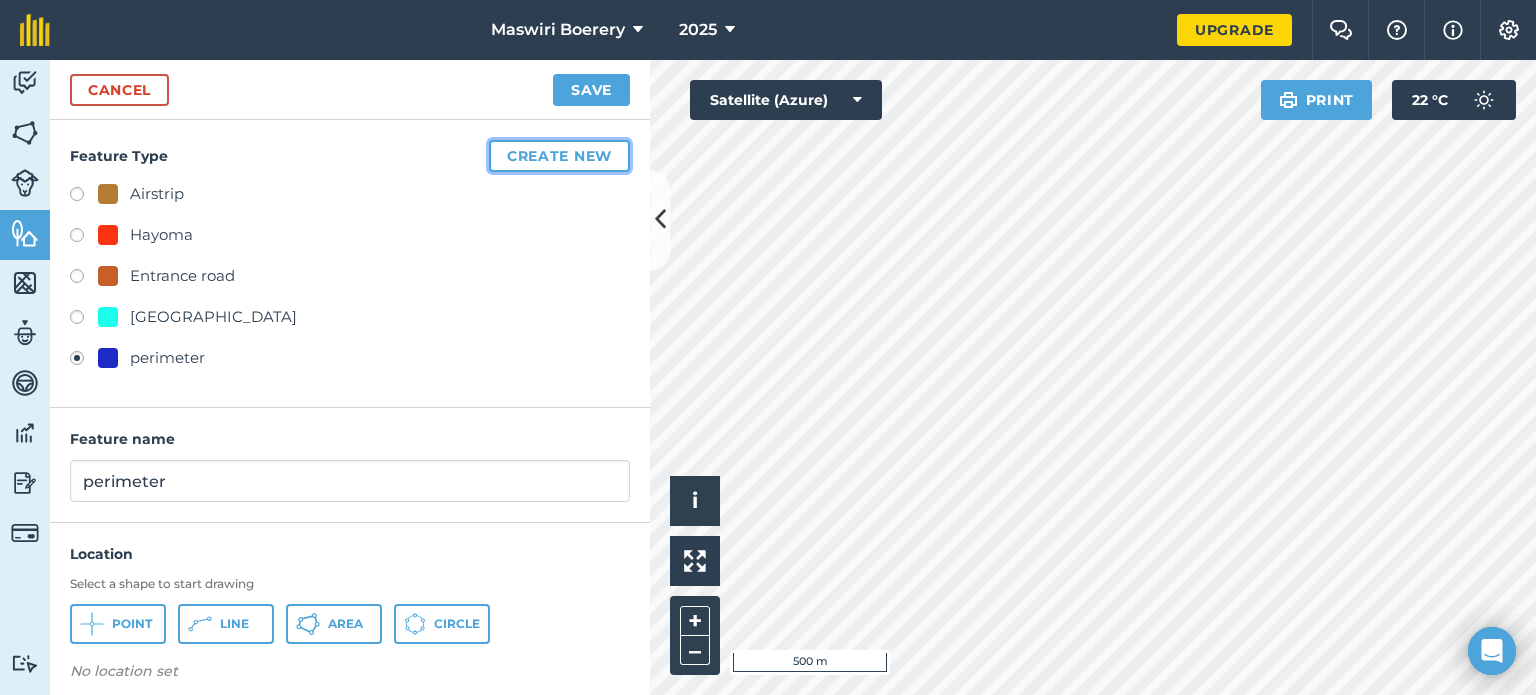 click on "Create new" at bounding box center (559, 156) 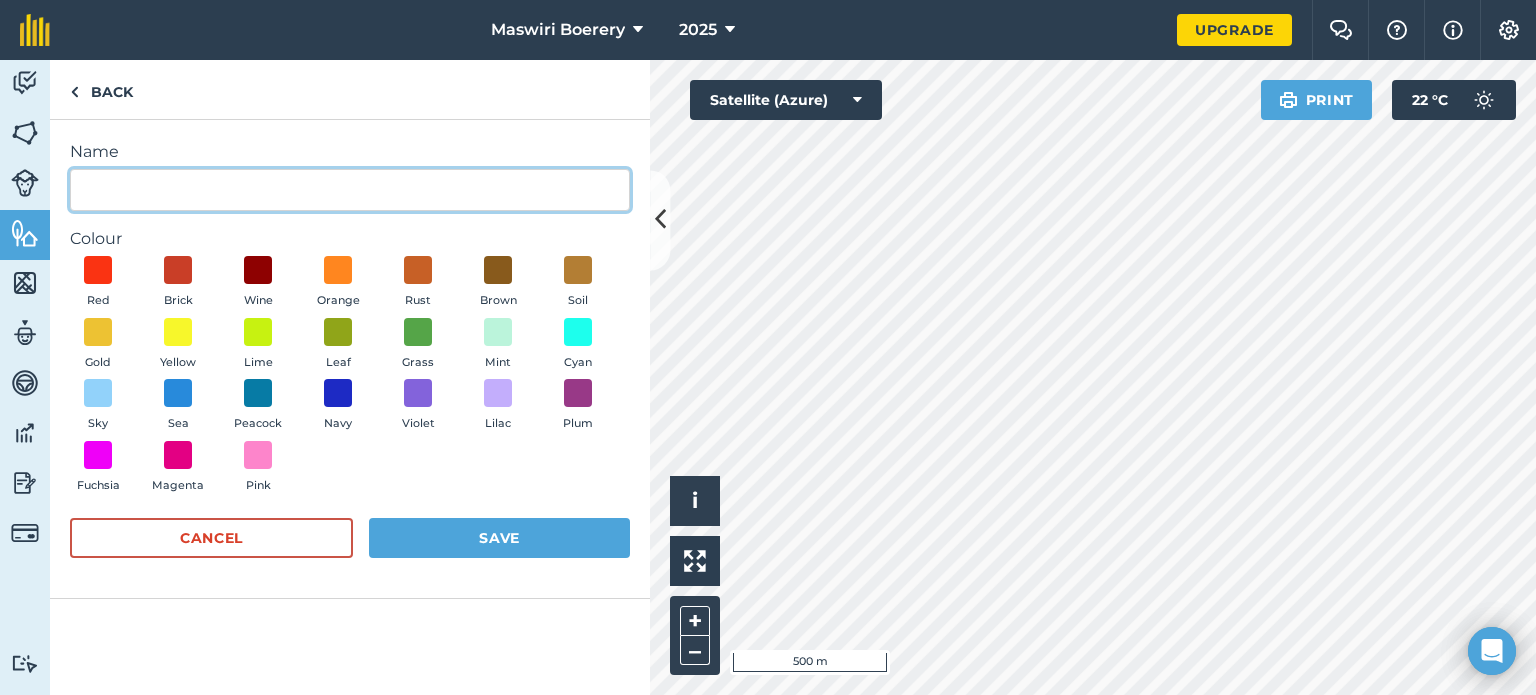 click on "Name" at bounding box center (350, 190) 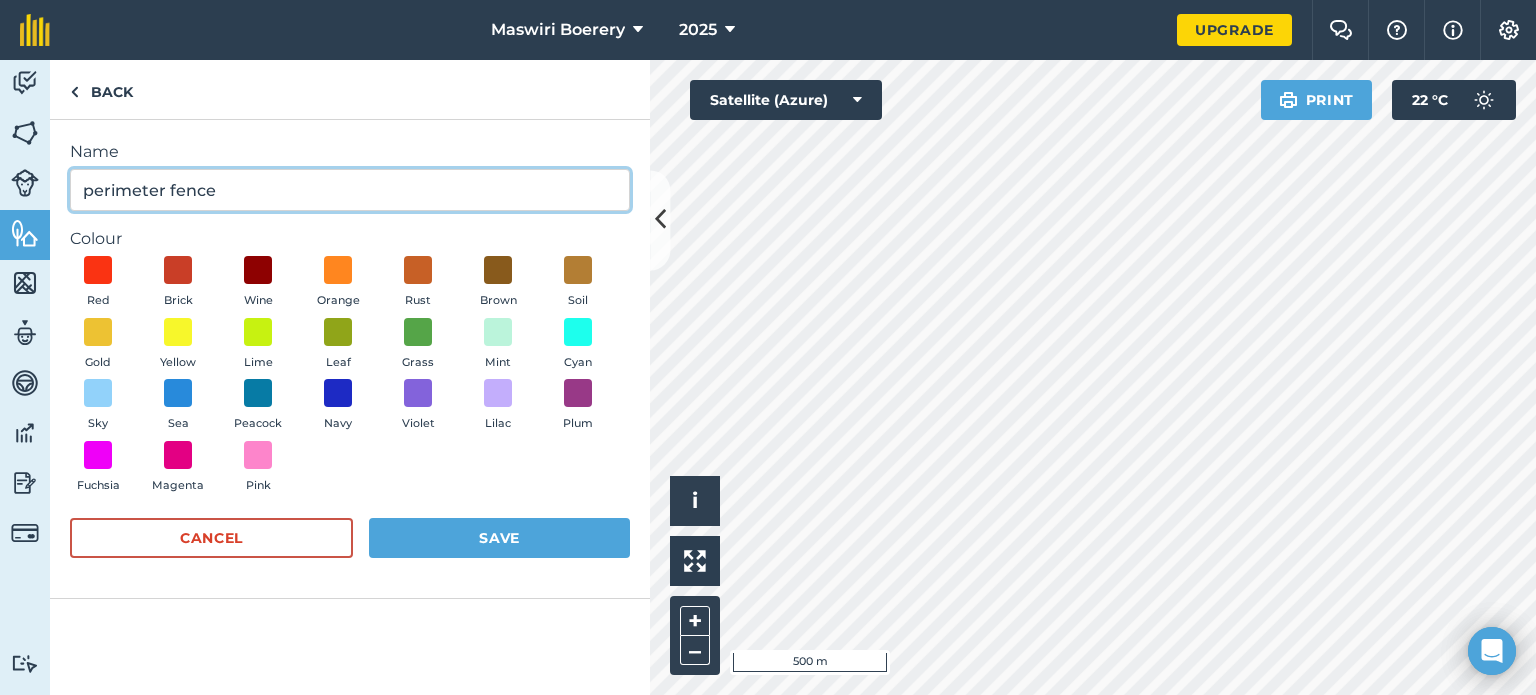 type on "perimeter fence" 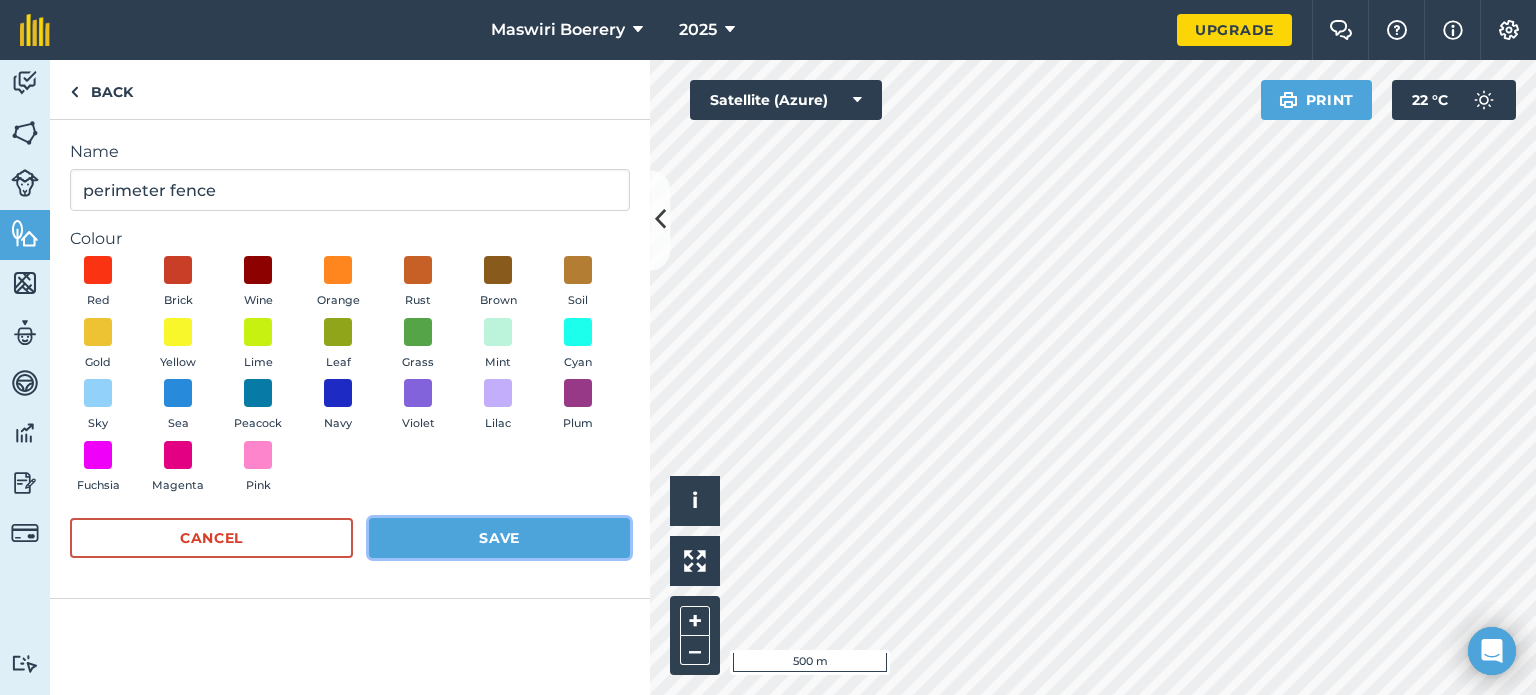 click on "Save" at bounding box center (499, 538) 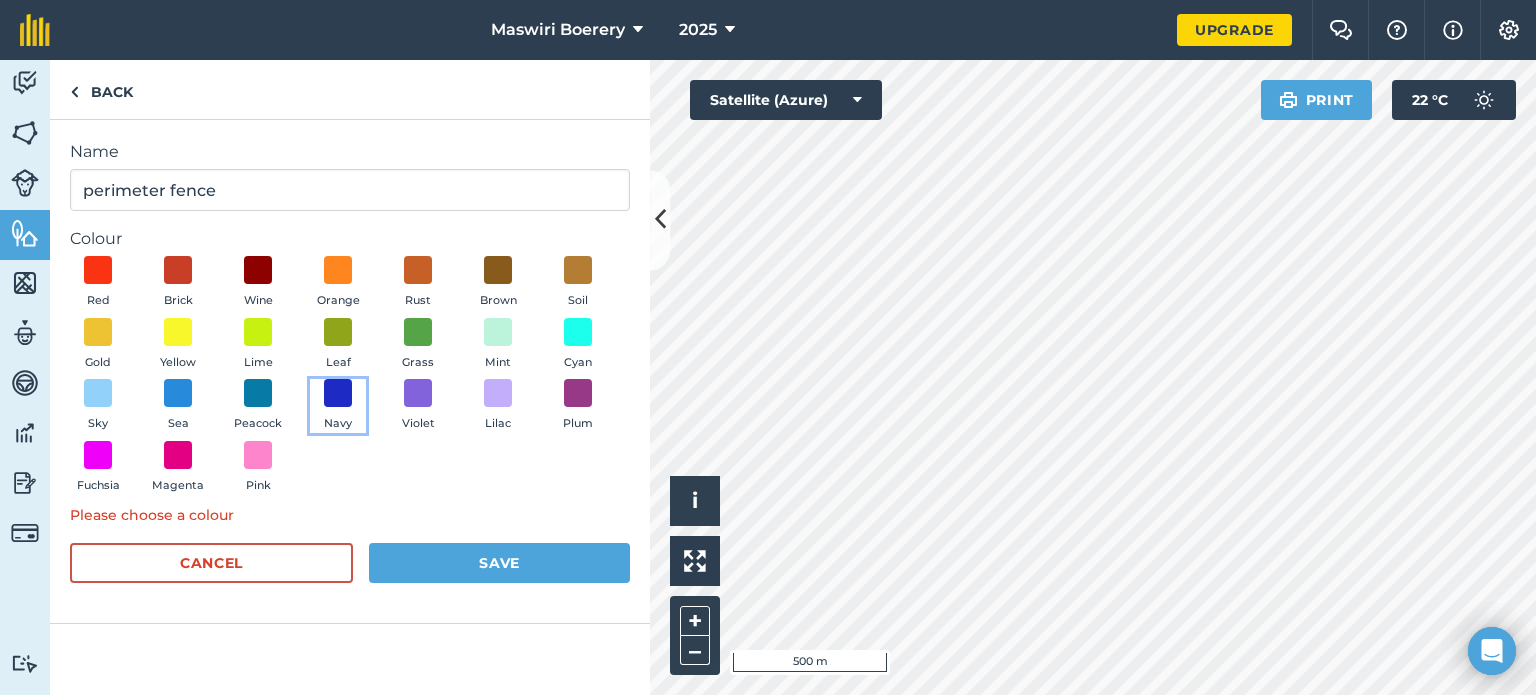 click on "Navy" at bounding box center [338, 406] 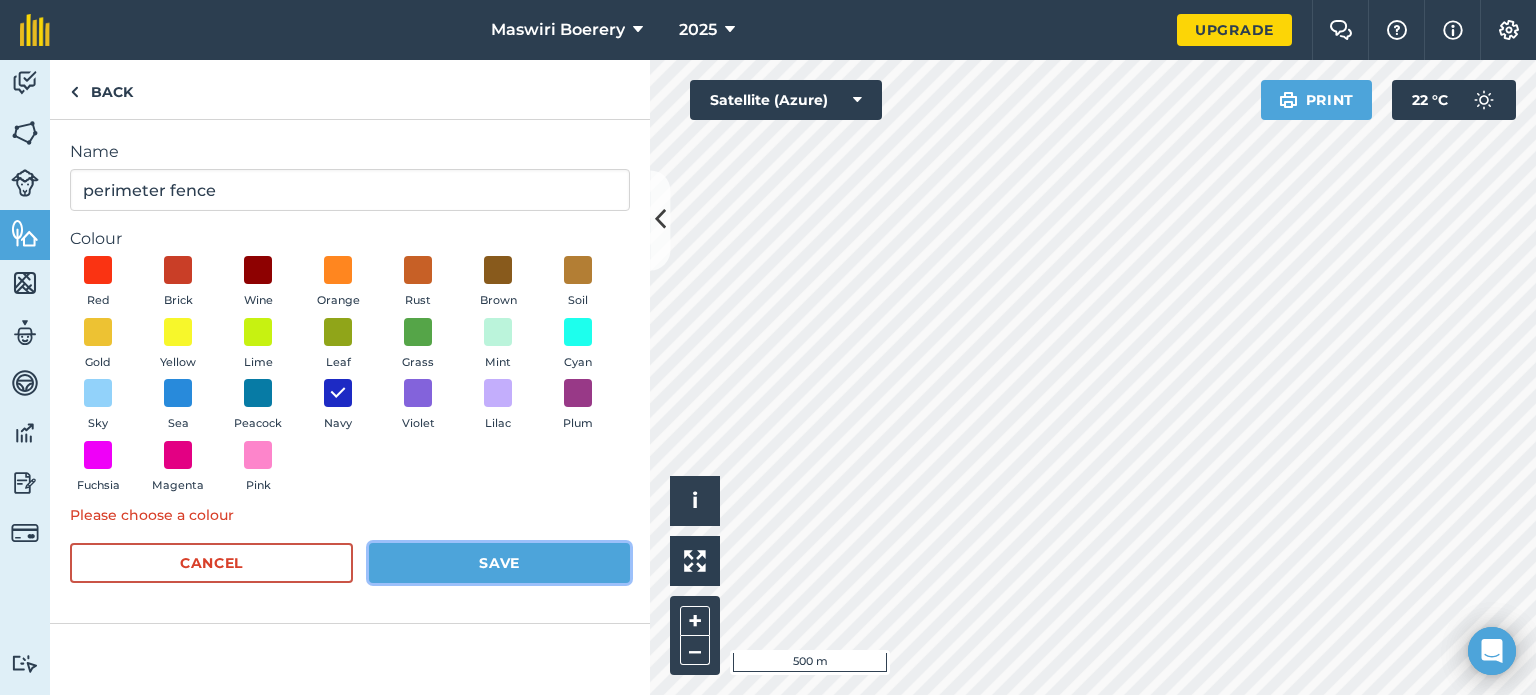 click on "Save" at bounding box center [499, 563] 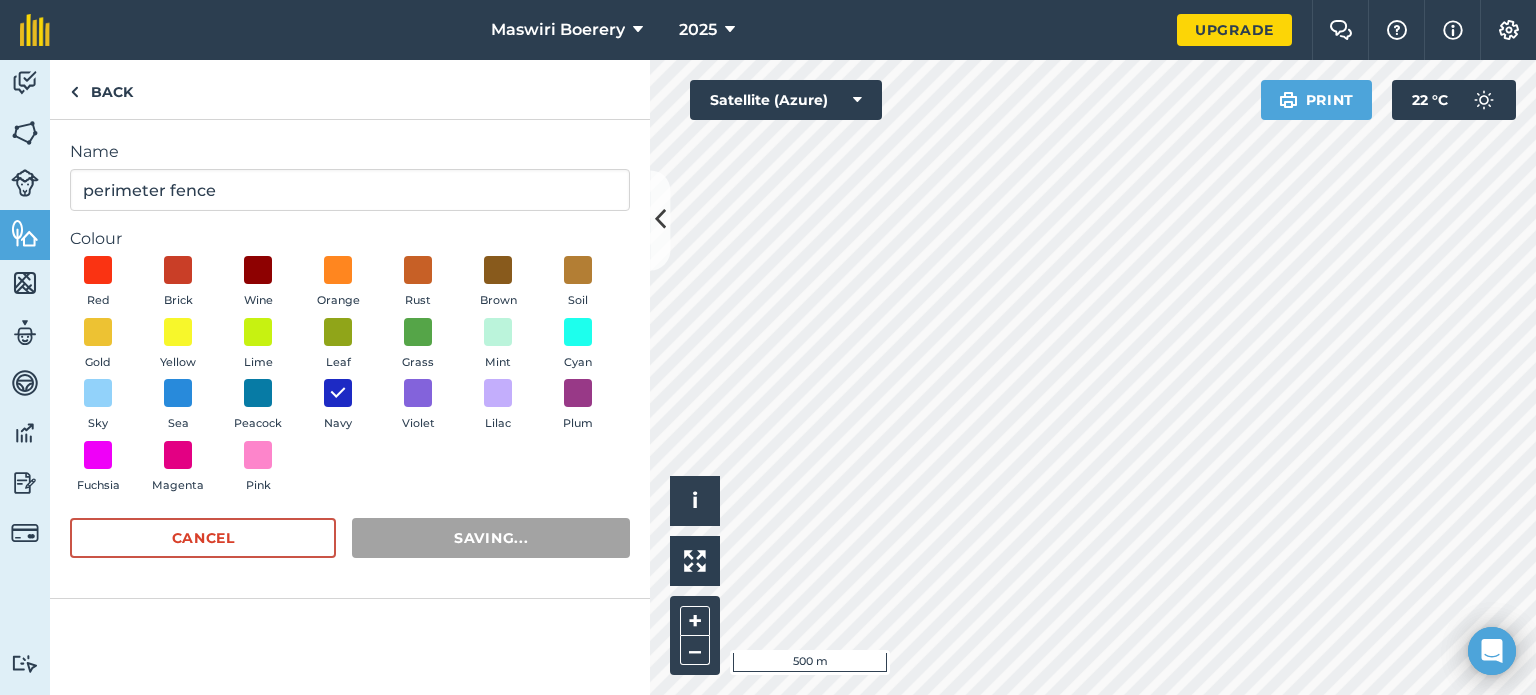 radio on "false" 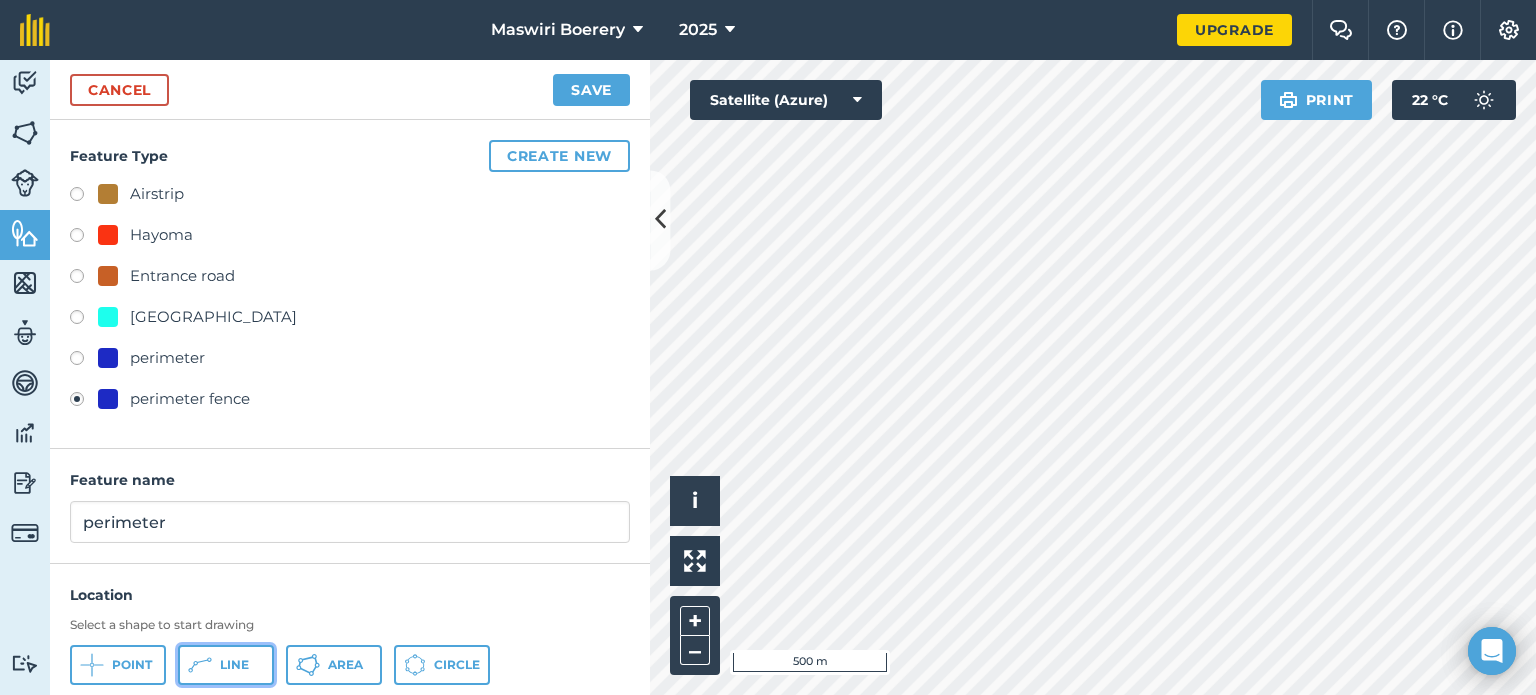 click on "Line" at bounding box center (226, 665) 